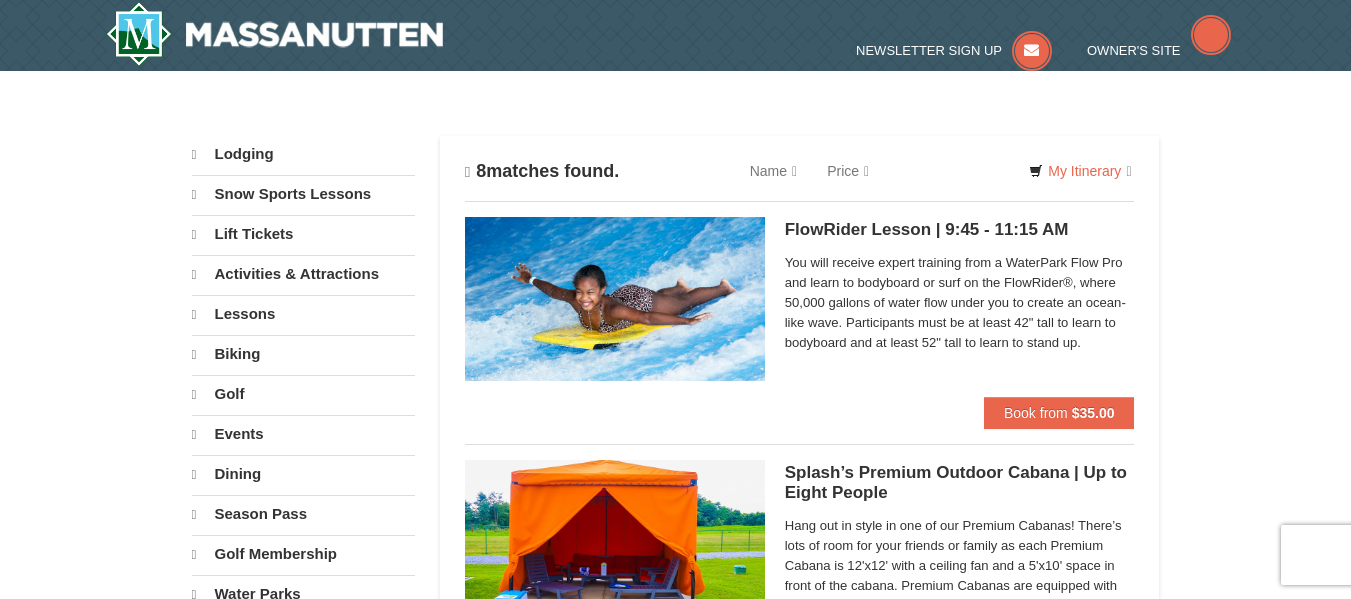 scroll, scrollTop: 0, scrollLeft: 0, axis: both 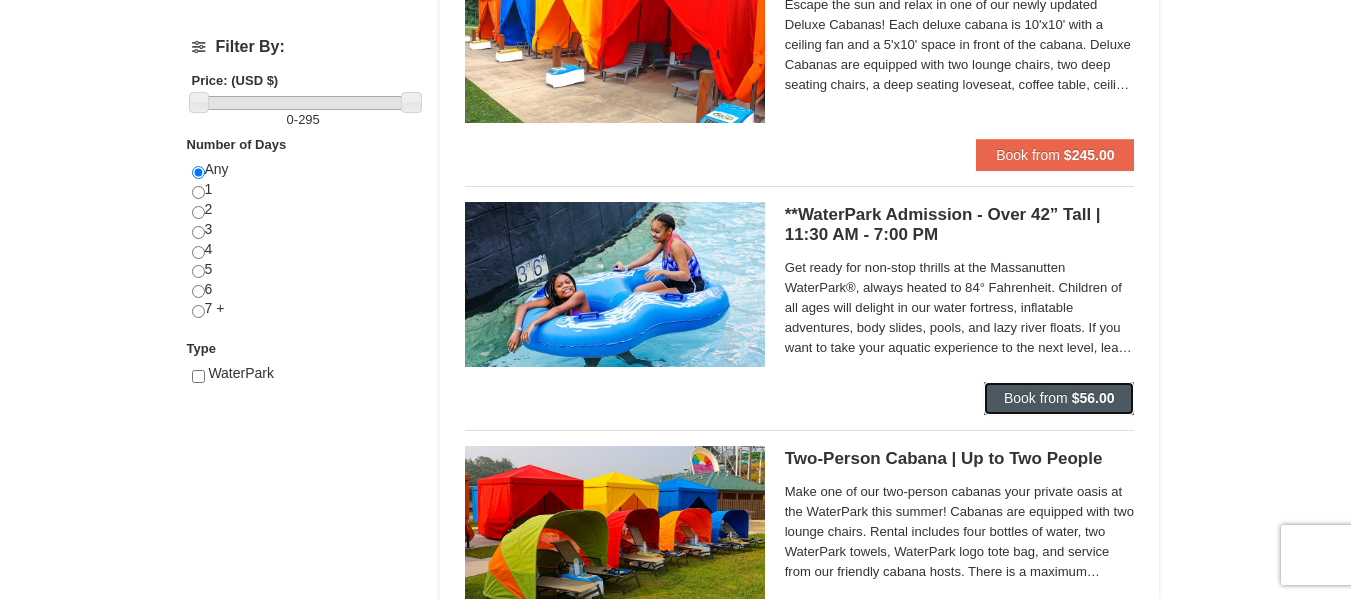 click on "Book from   $56.00" at bounding box center [1059, 398] 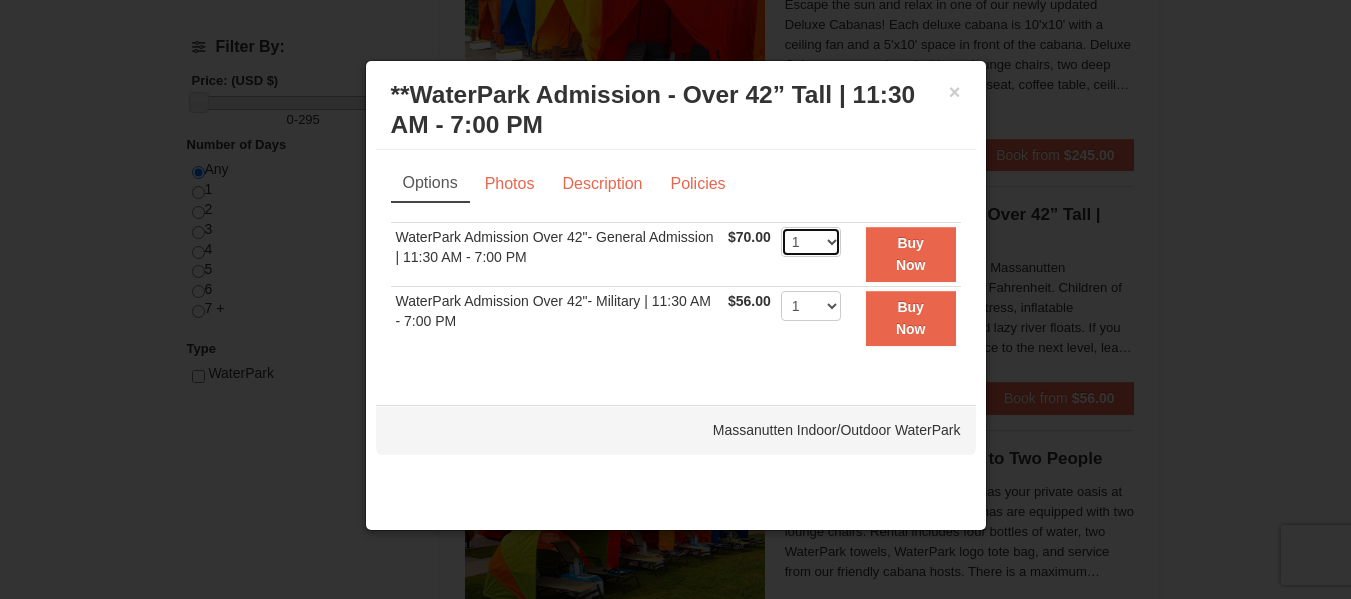 click on "1
2
3
4
5
6
7
8
9
10
11
12
13
14
15
16
17
18
19
20
21 22" at bounding box center [811, 242] 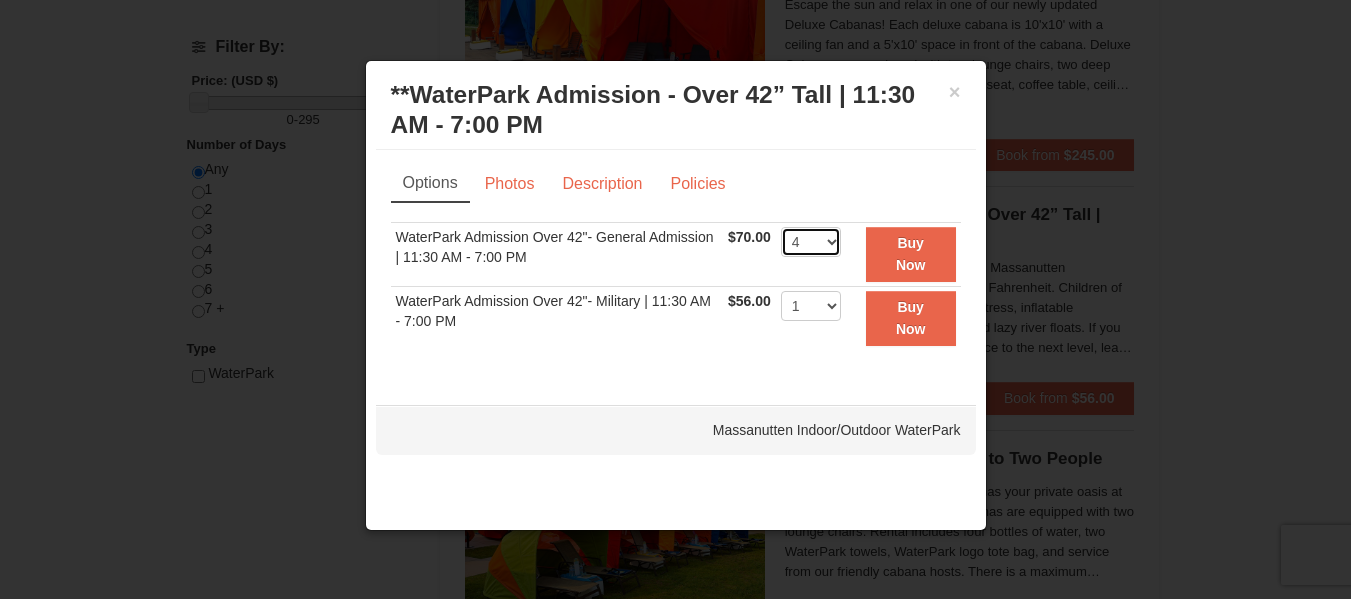 click on "1
2
3
4
5
6
7
8
9
10
11
12
13
14
15
16
17
18
19
20
21 22" at bounding box center (811, 242) 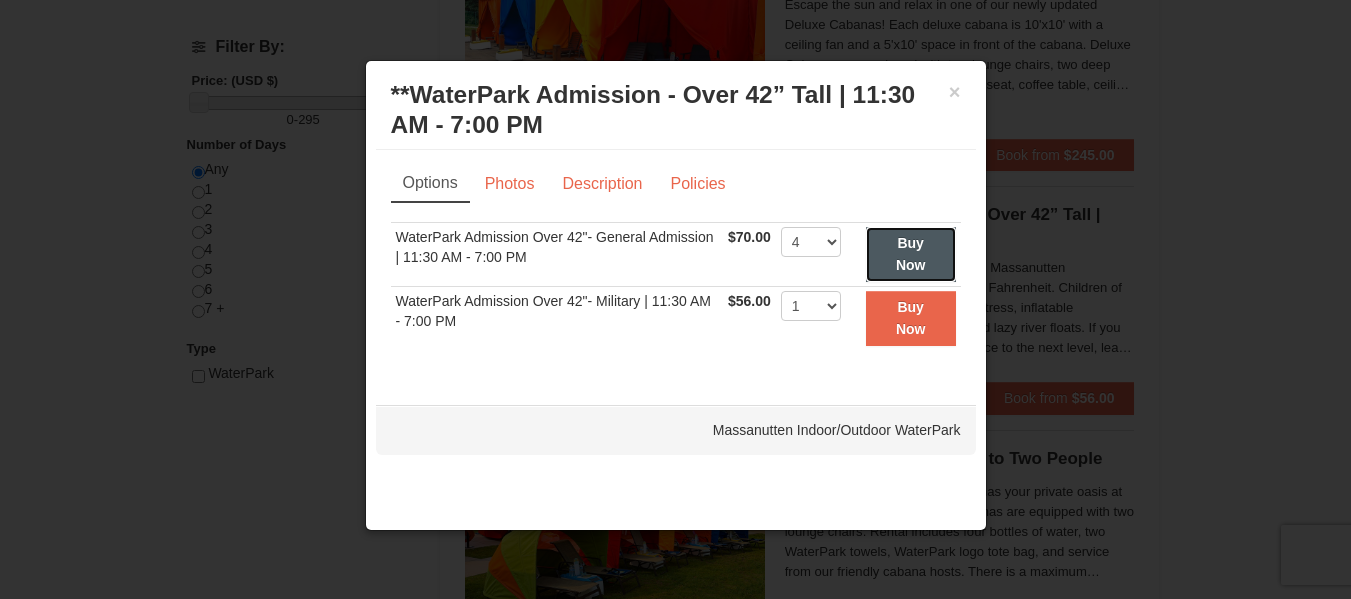 click on "Buy Now" at bounding box center (911, 254) 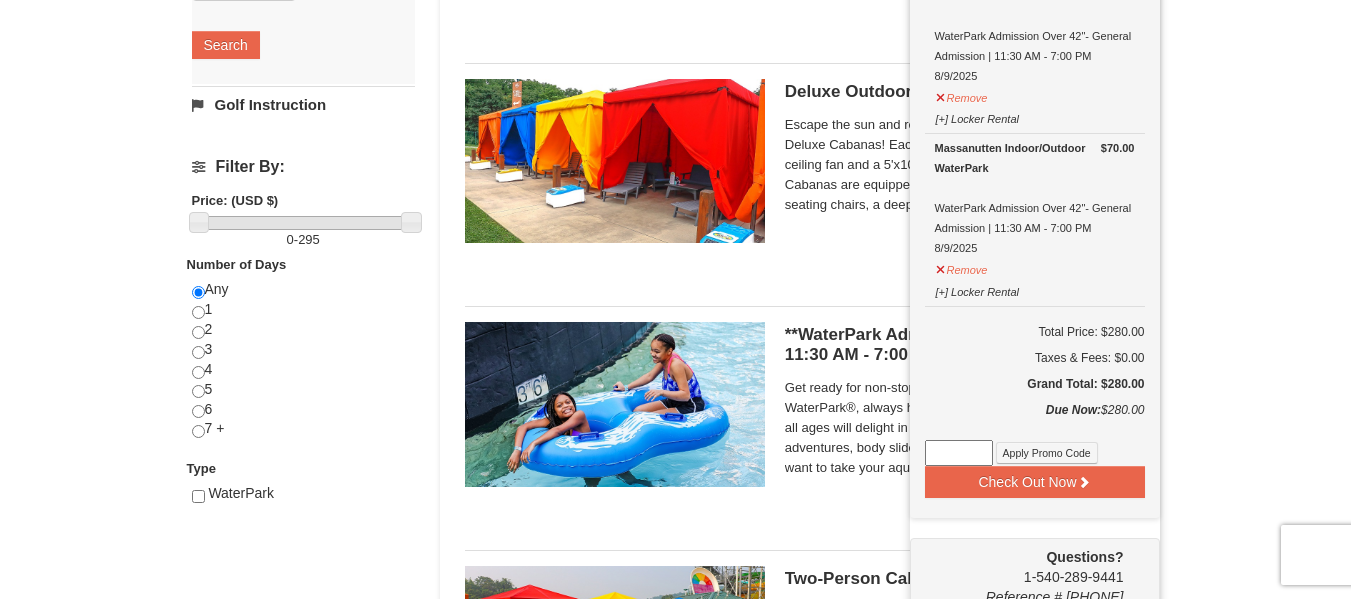 scroll, scrollTop: 625, scrollLeft: 0, axis: vertical 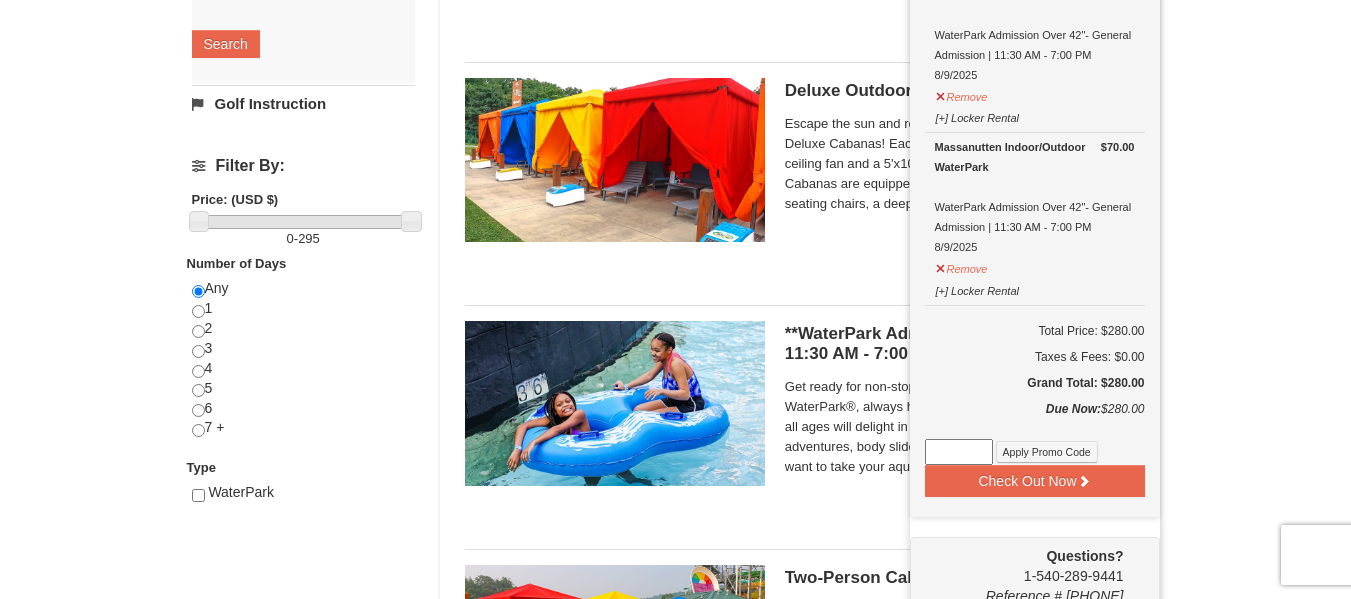 click at bounding box center (959, 452) 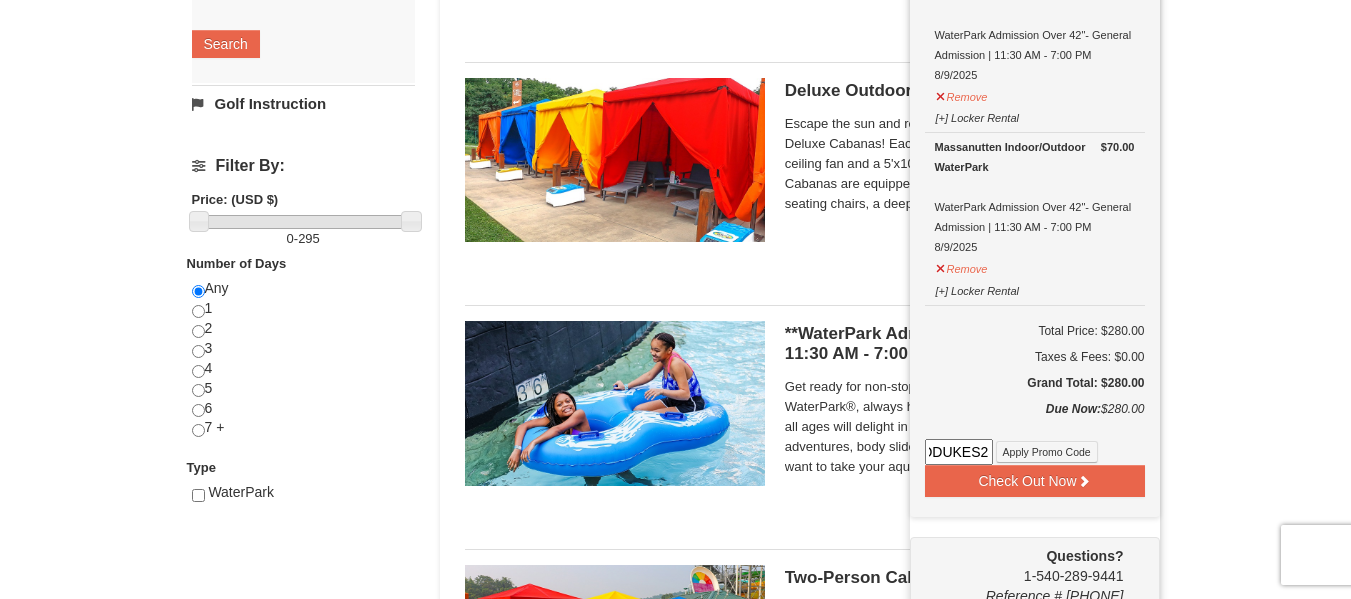 scroll, scrollTop: 0, scrollLeft: 26, axis: horizontal 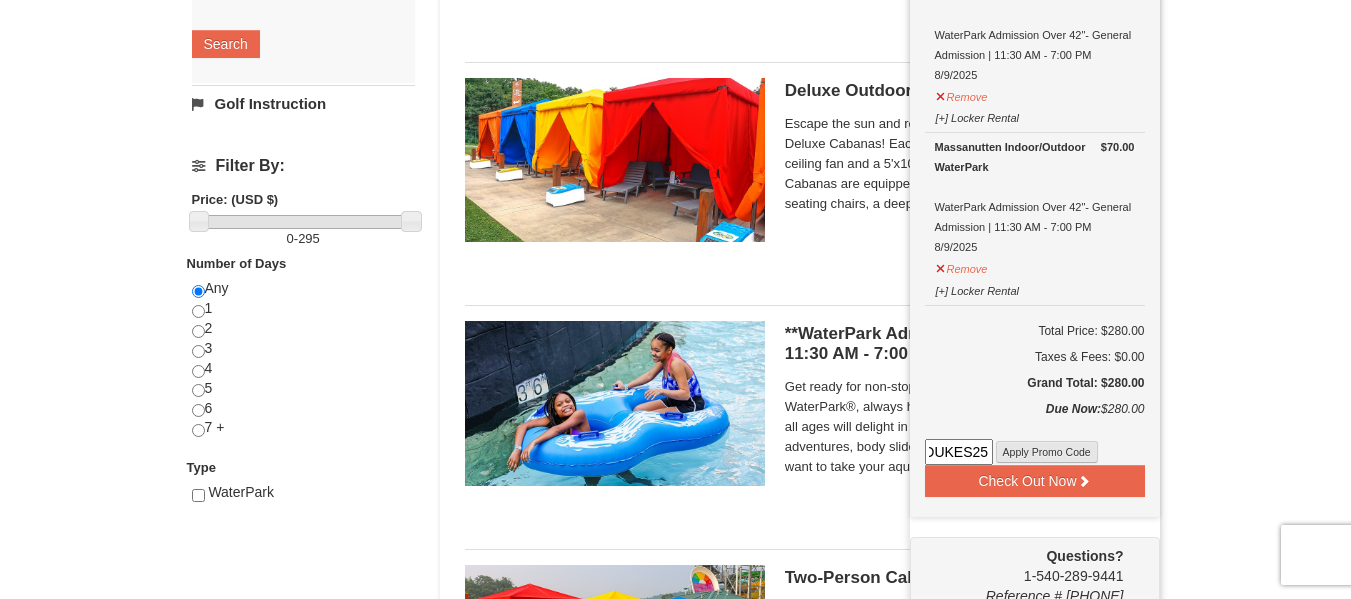 type on "GODUKES25" 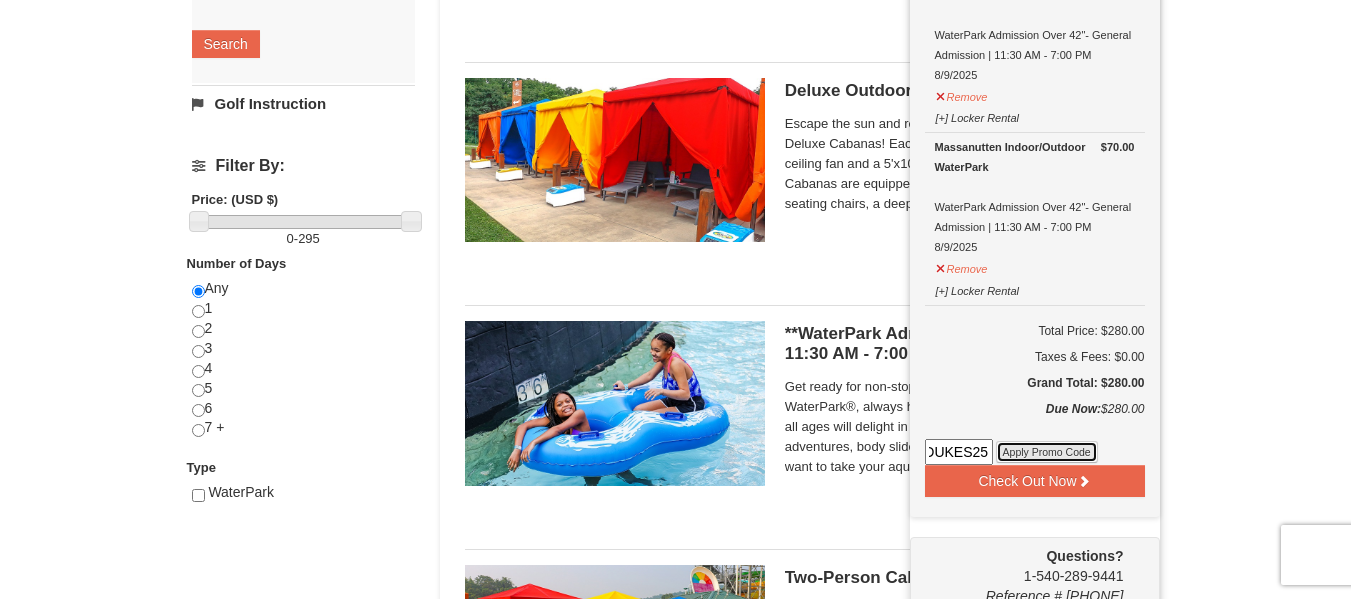 click on "Apply Promo Code" at bounding box center (1047, 452) 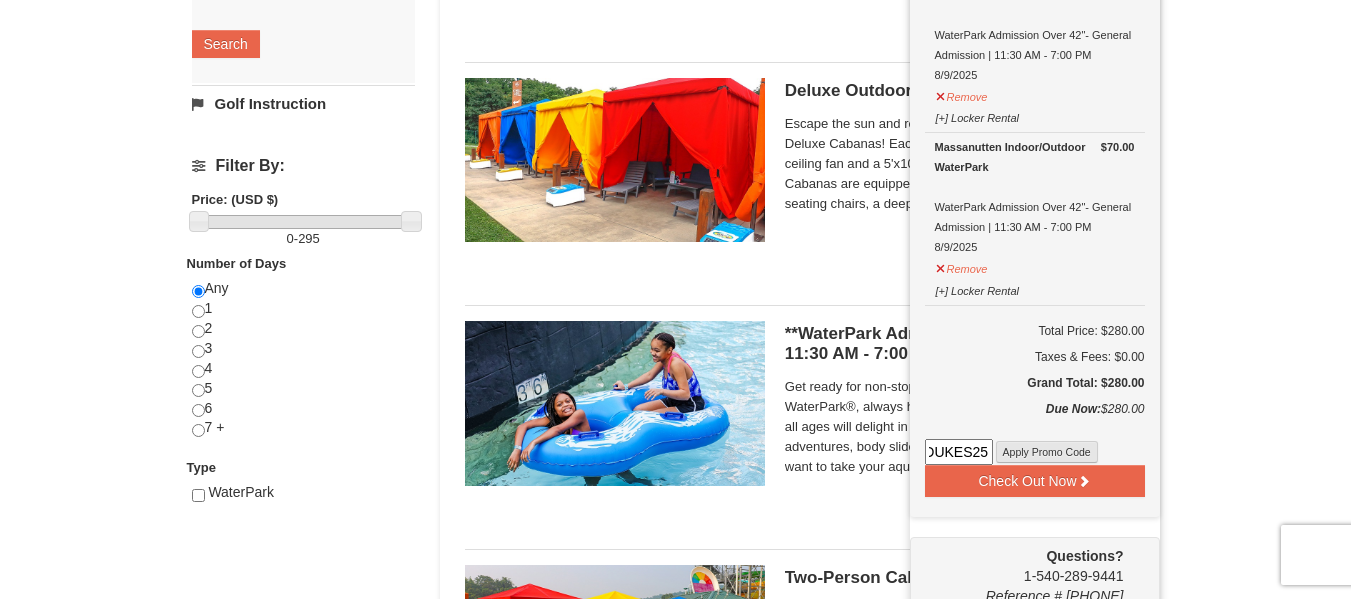 scroll, scrollTop: 0, scrollLeft: 0, axis: both 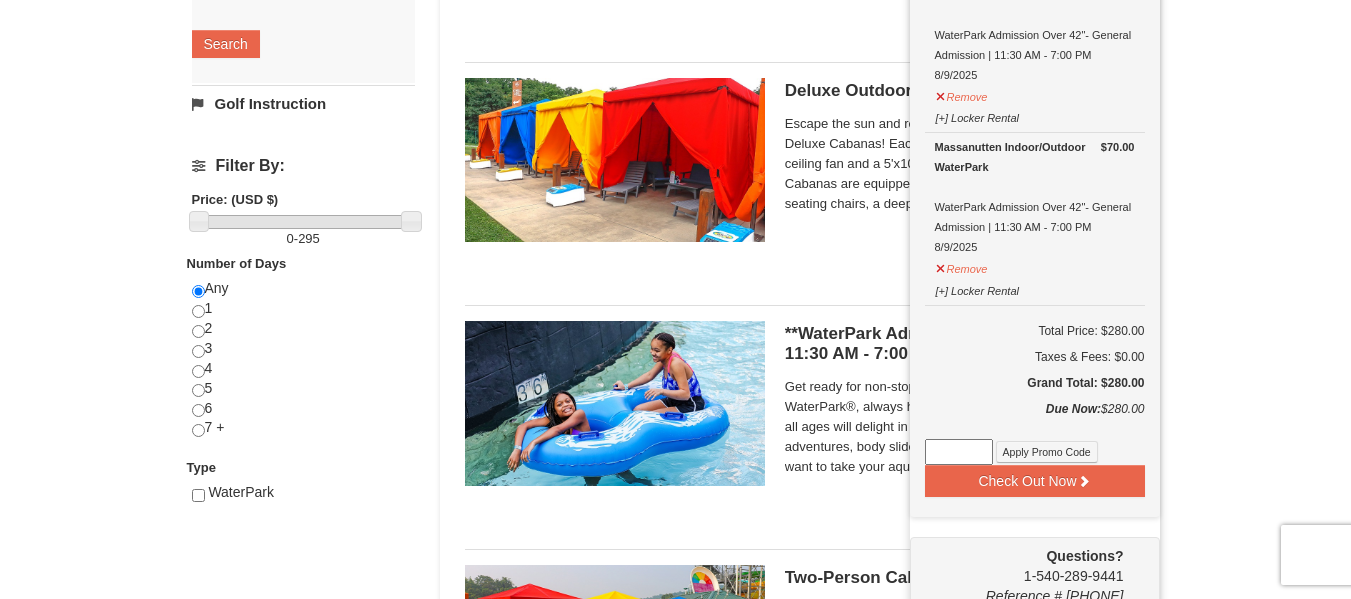 click at bounding box center (959, 452) 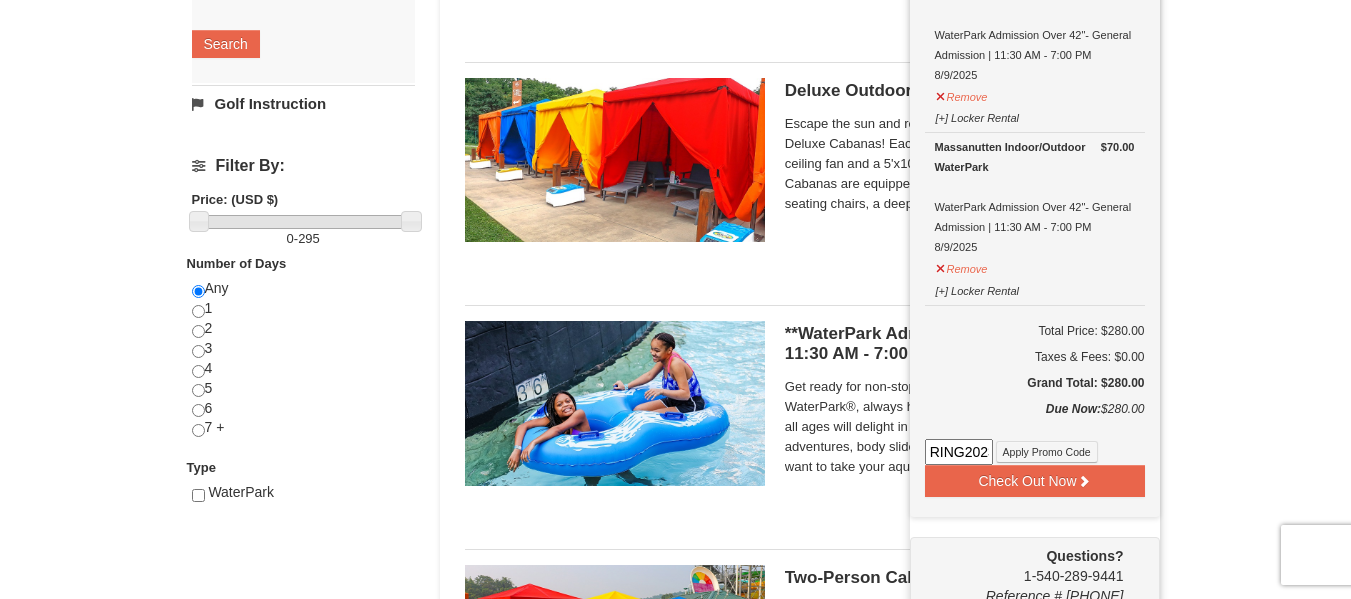 scroll, scrollTop: 0, scrollLeft: 33, axis: horizontal 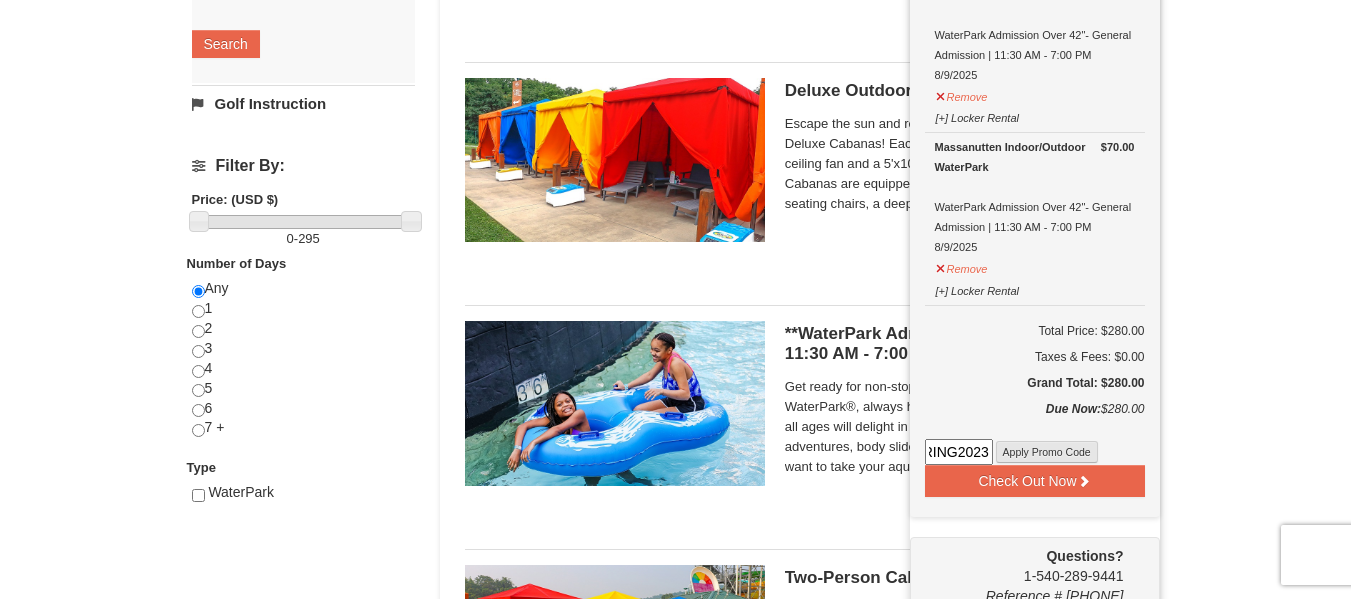 type on "FSPRING2023" 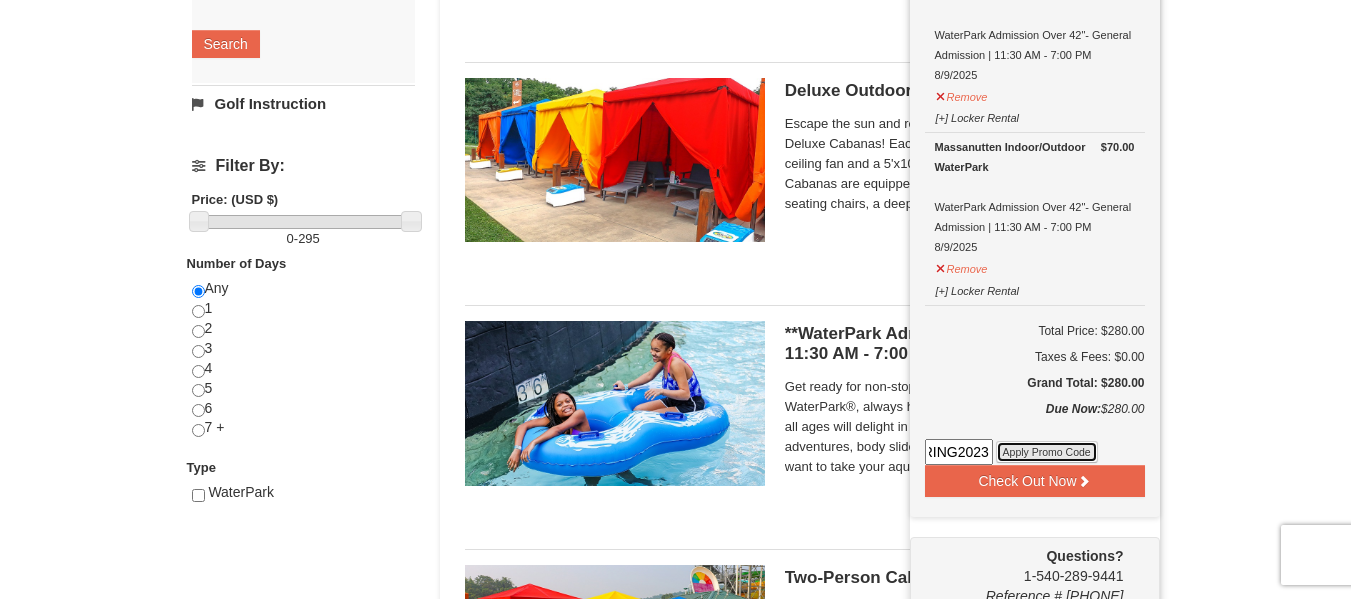 click on "Apply Promo Code" at bounding box center [1047, 452] 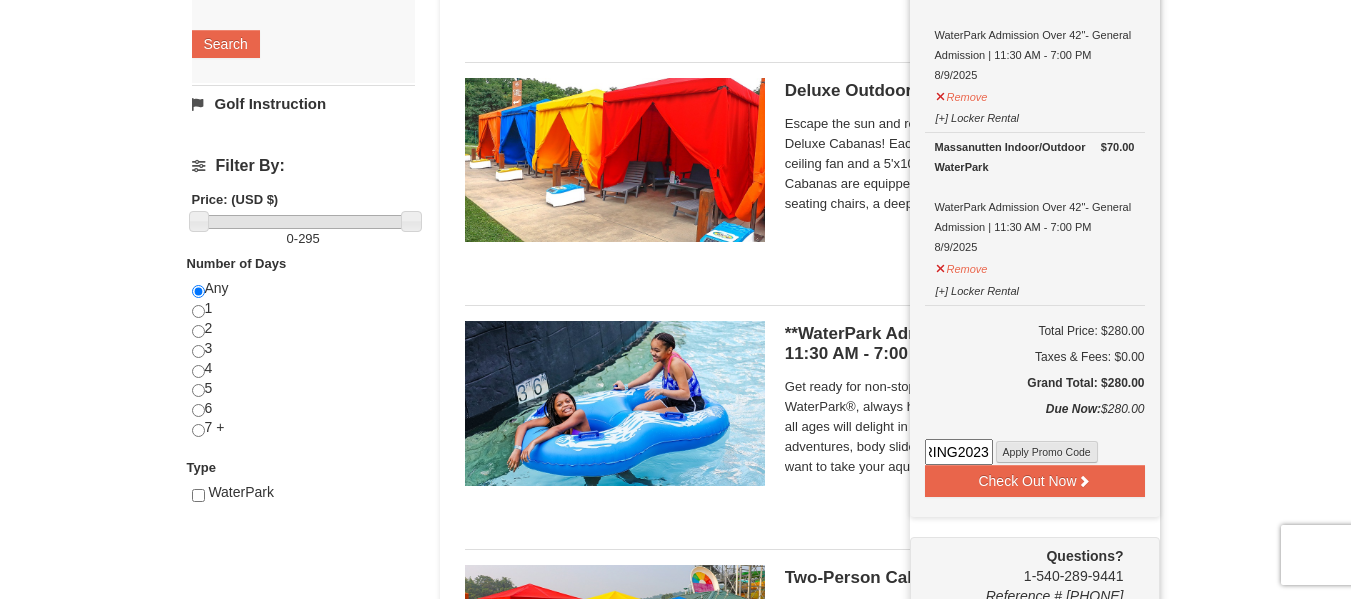 scroll, scrollTop: 0, scrollLeft: 0, axis: both 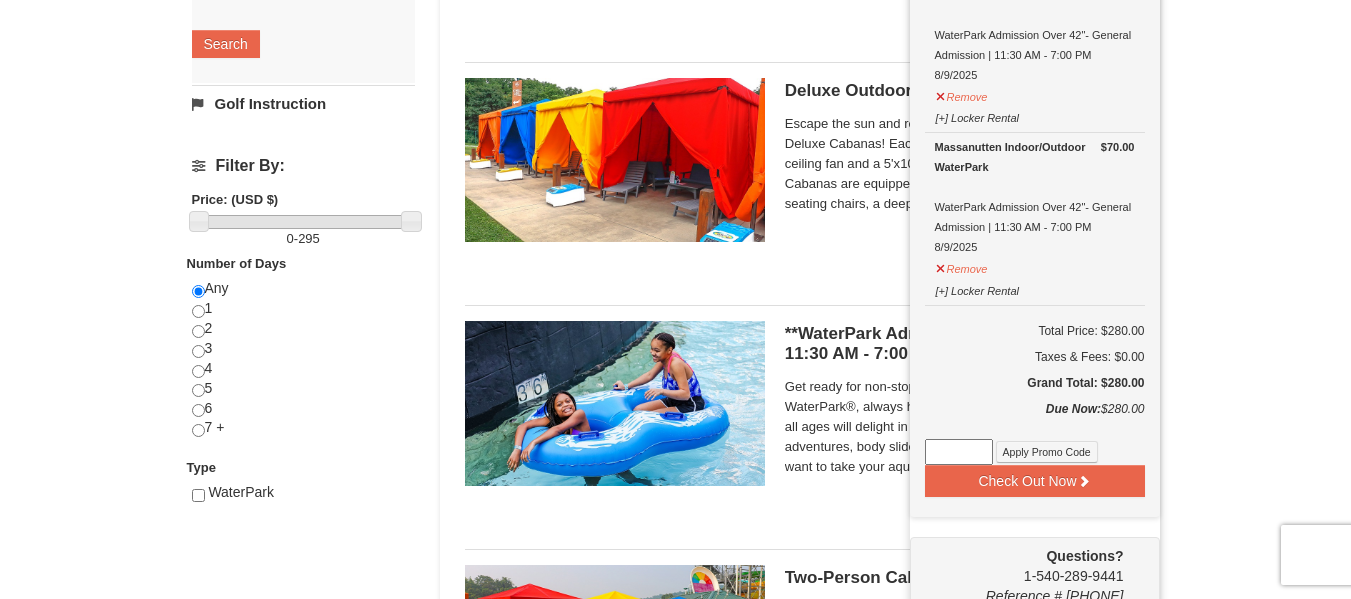 click at bounding box center (959, 452) 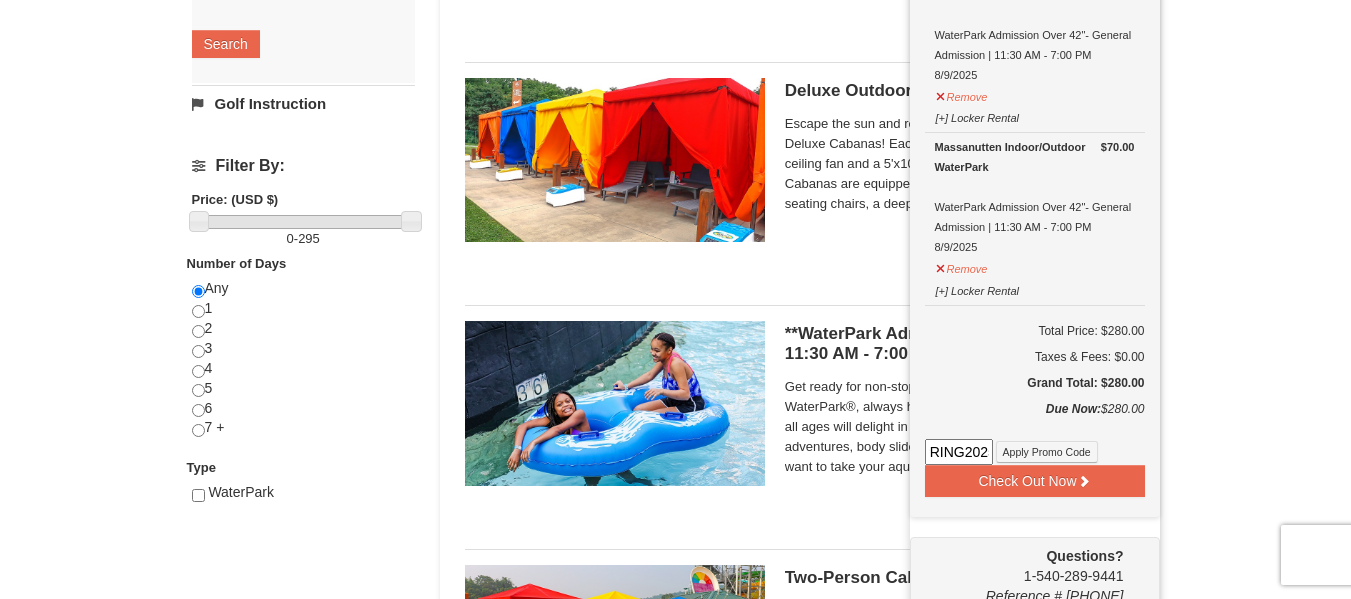 scroll, scrollTop: 0, scrollLeft: 33, axis: horizontal 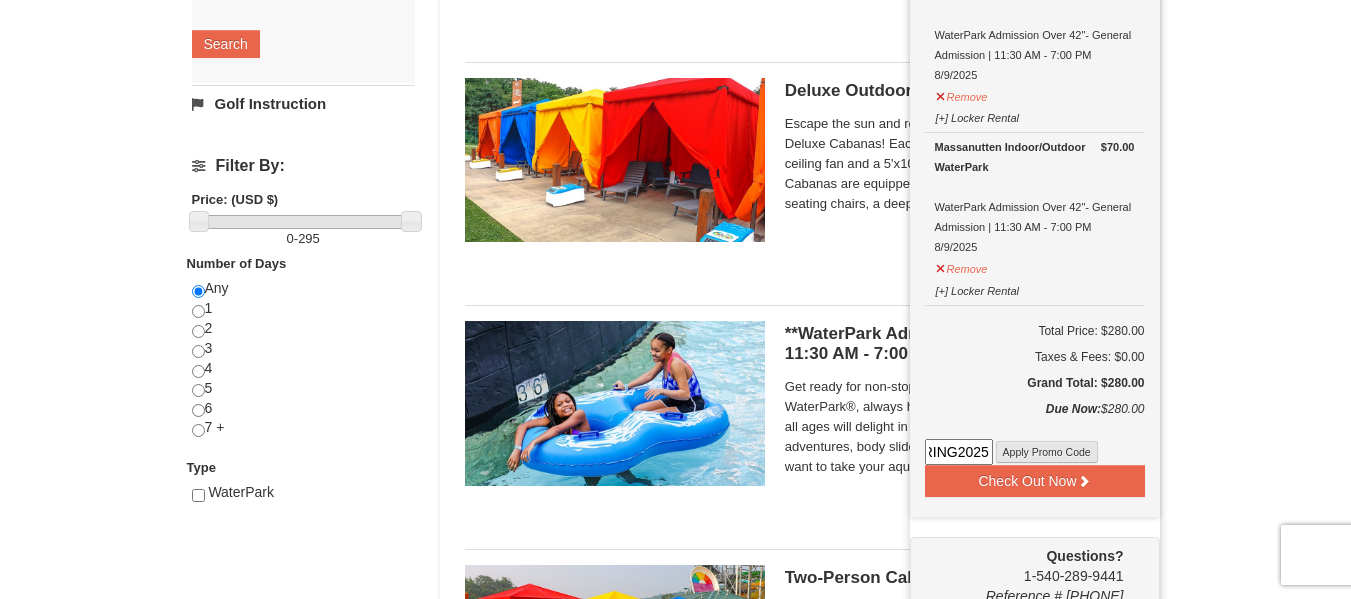 type on "FSPRING2025" 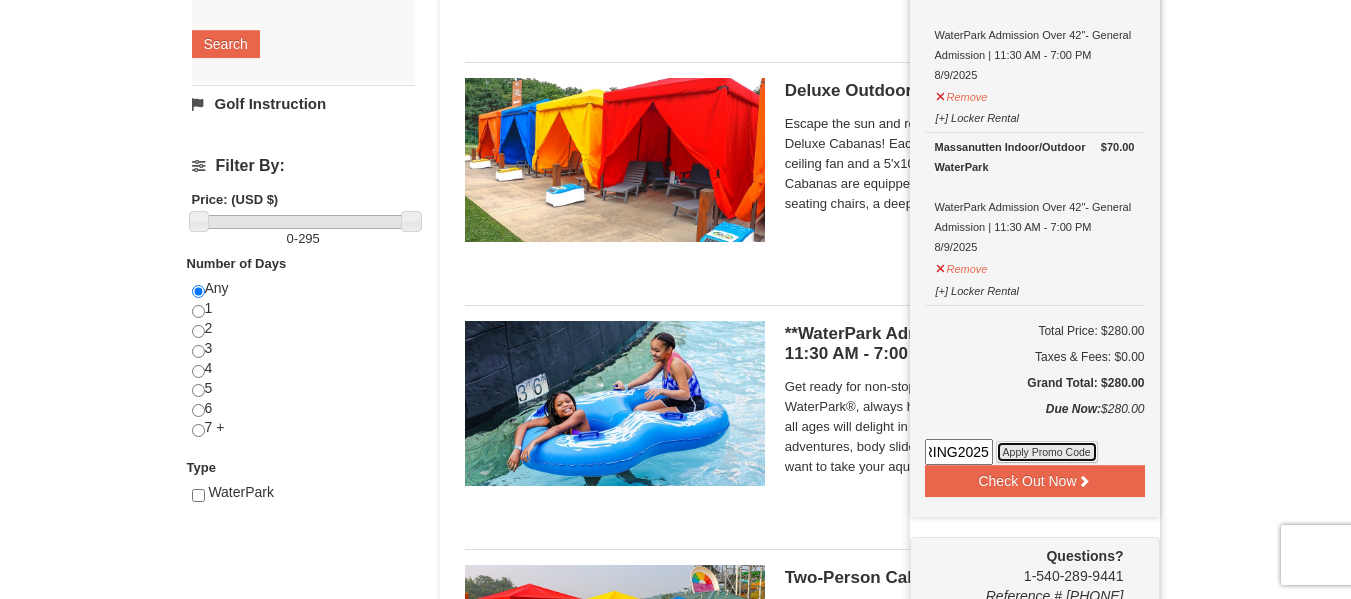click on "Apply Promo Code" at bounding box center (1047, 452) 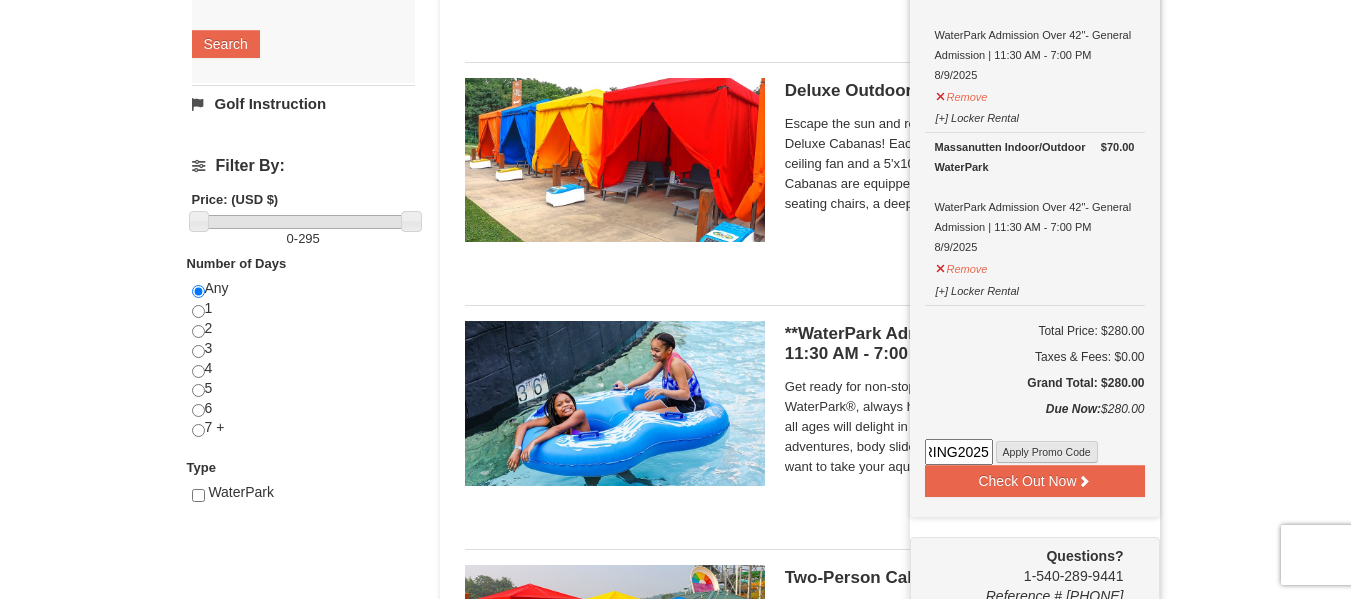 scroll, scrollTop: 0, scrollLeft: 0, axis: both 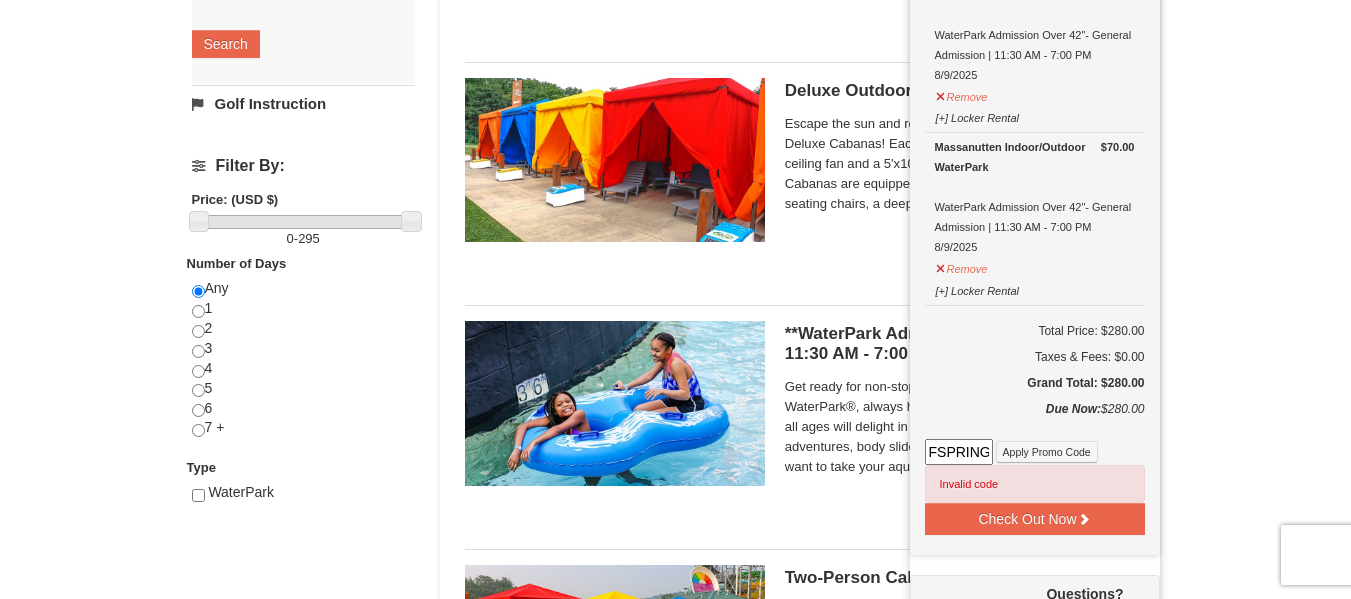 click on "FSPRING2025" at bounding box center (959, 452) 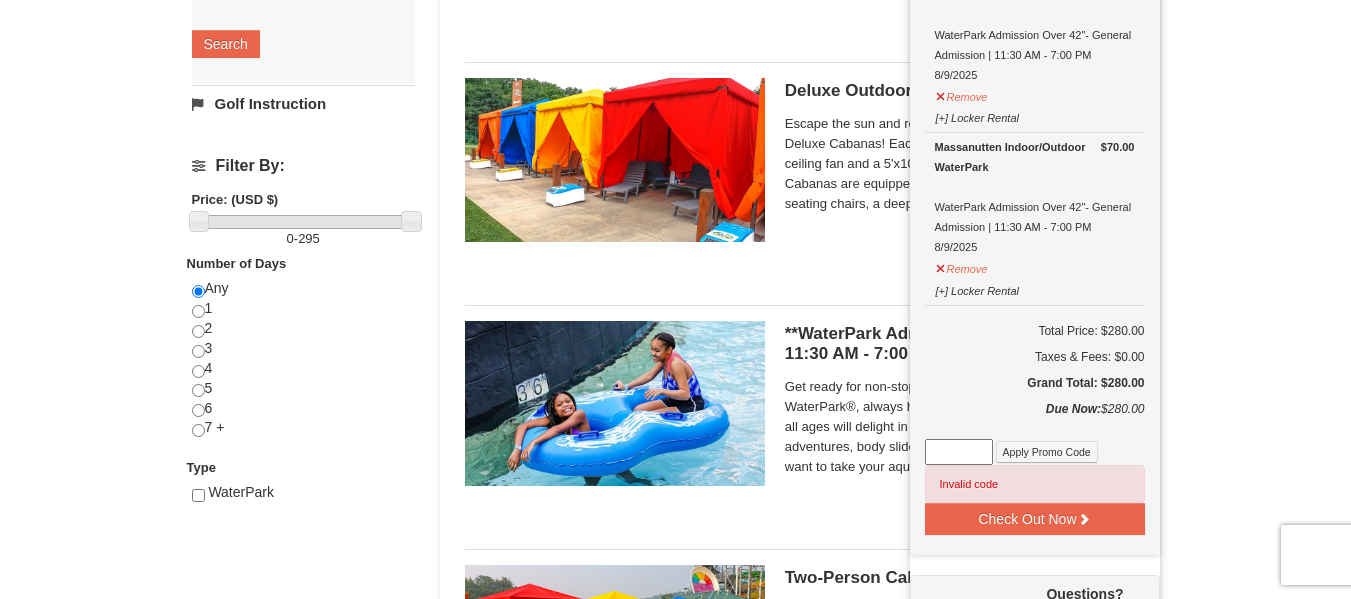 click at bounding box center (959, 452) 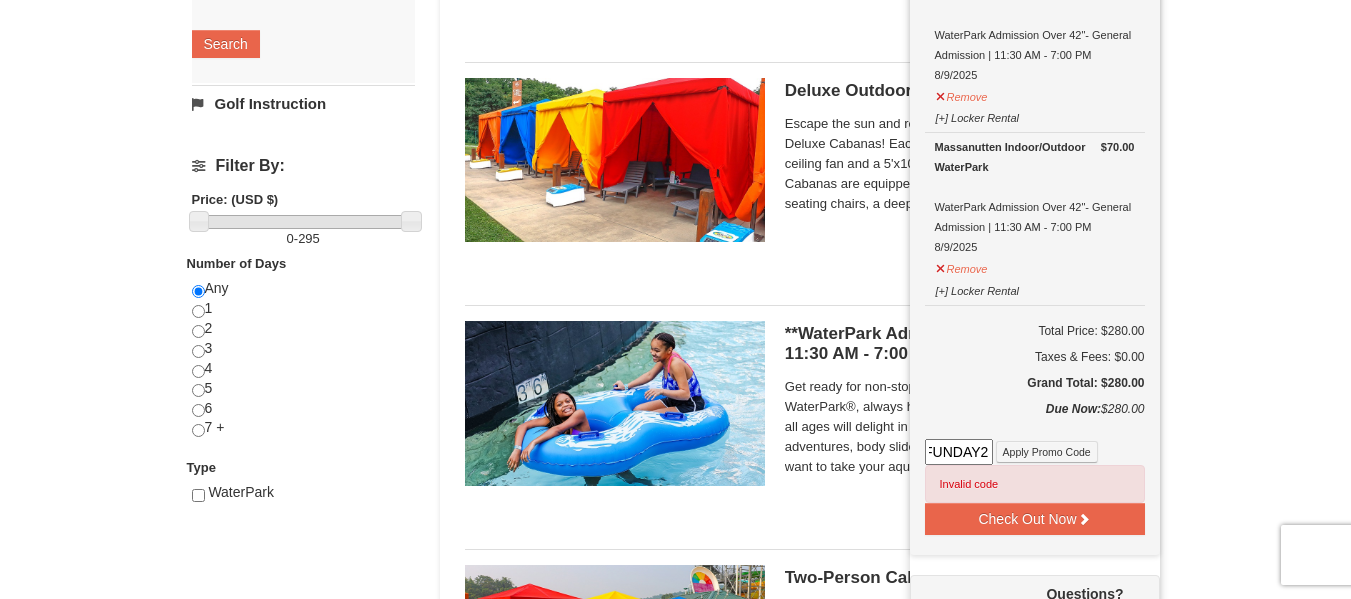 scroll, scrollTop: 0, scrollLeft: 35, axis: horizontal 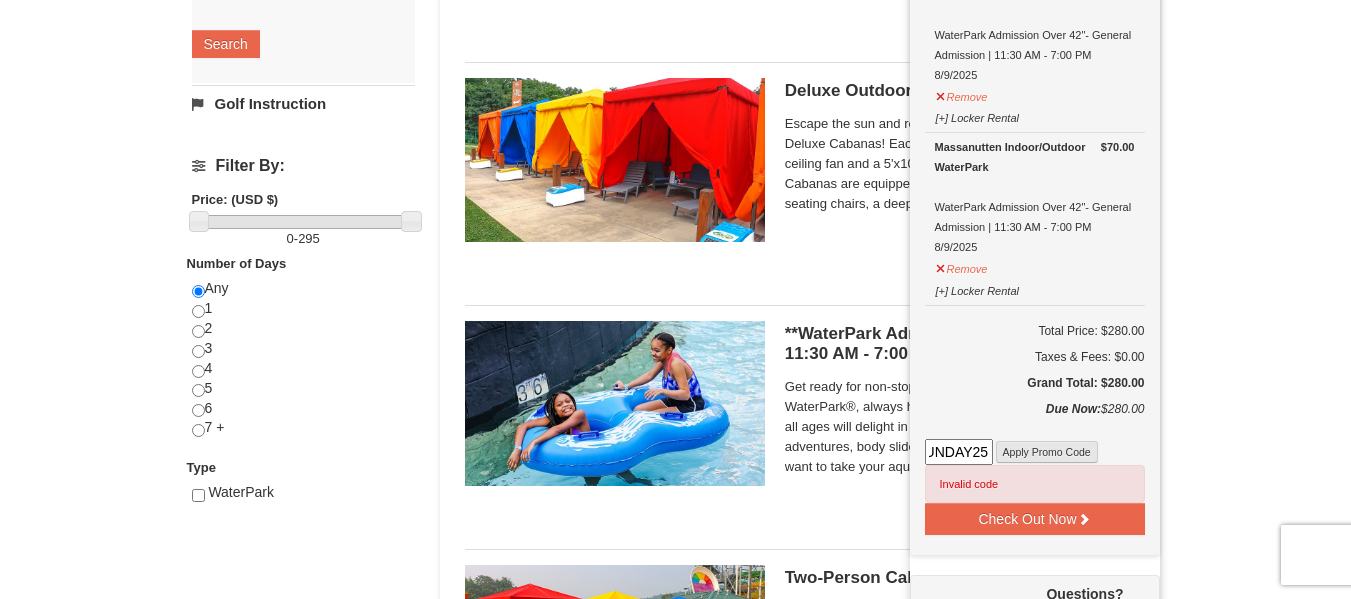 type on "WPFUNDAY25" 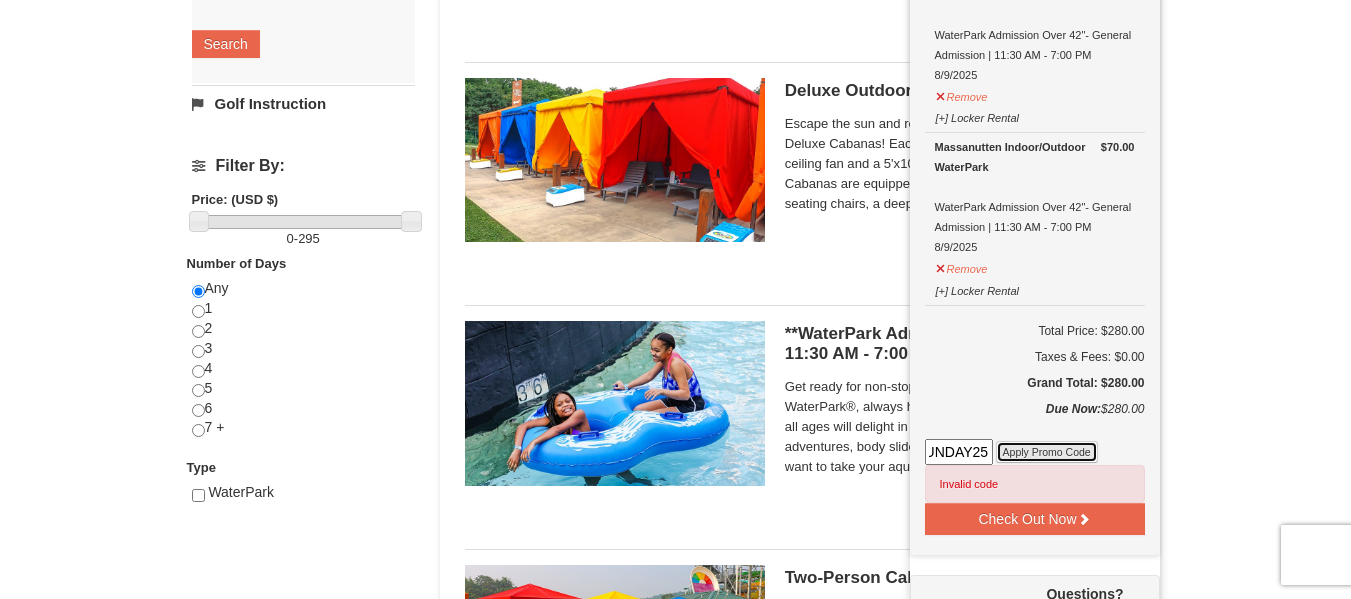click on "Apply Promo Code" at bounding box center (1047, 452) 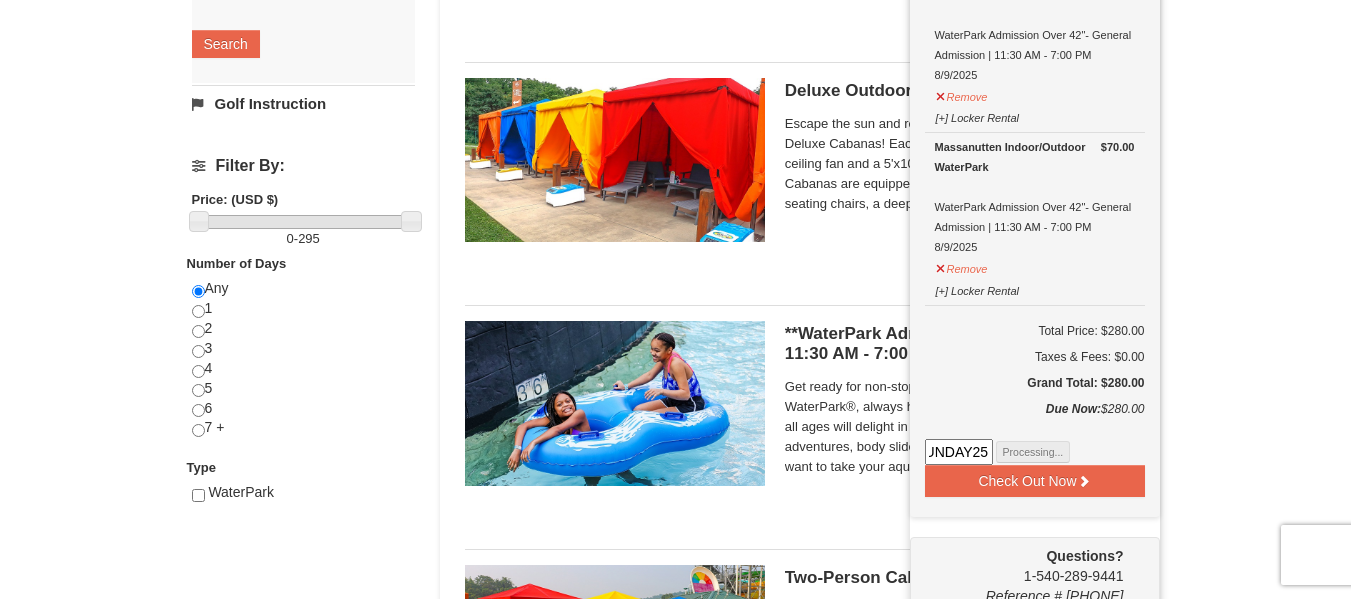 scroll, scrollTop: 0, scrollLeft: 0, axis: both 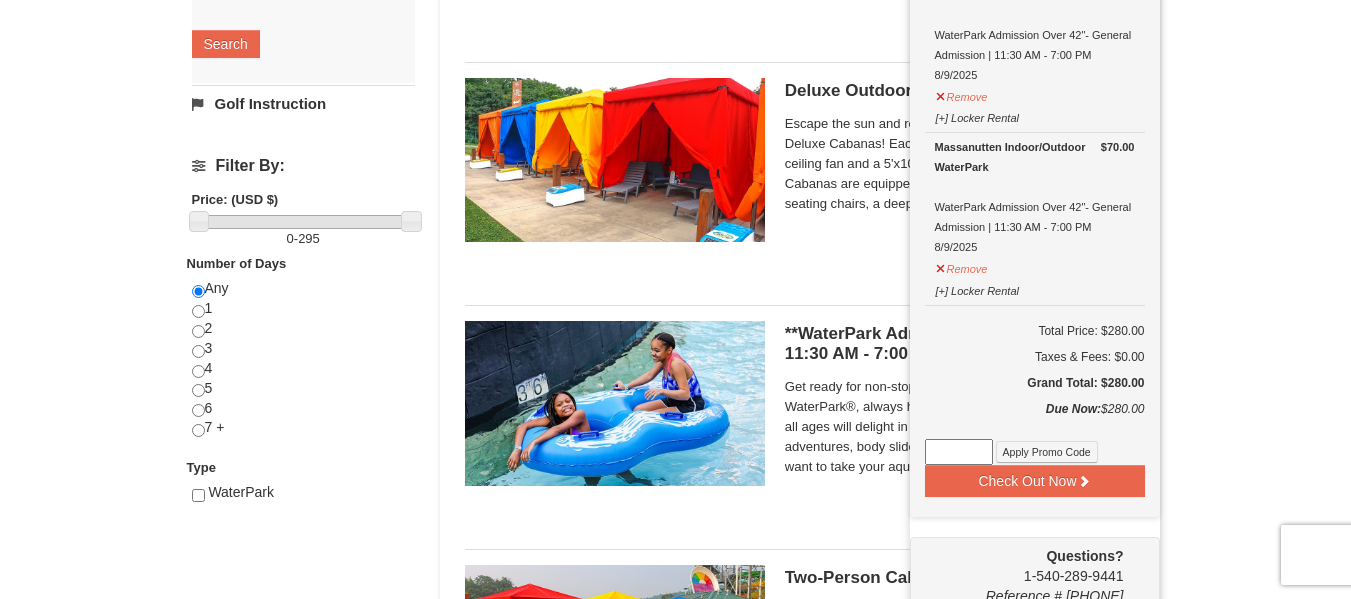 click at bounding box center [959, 452] 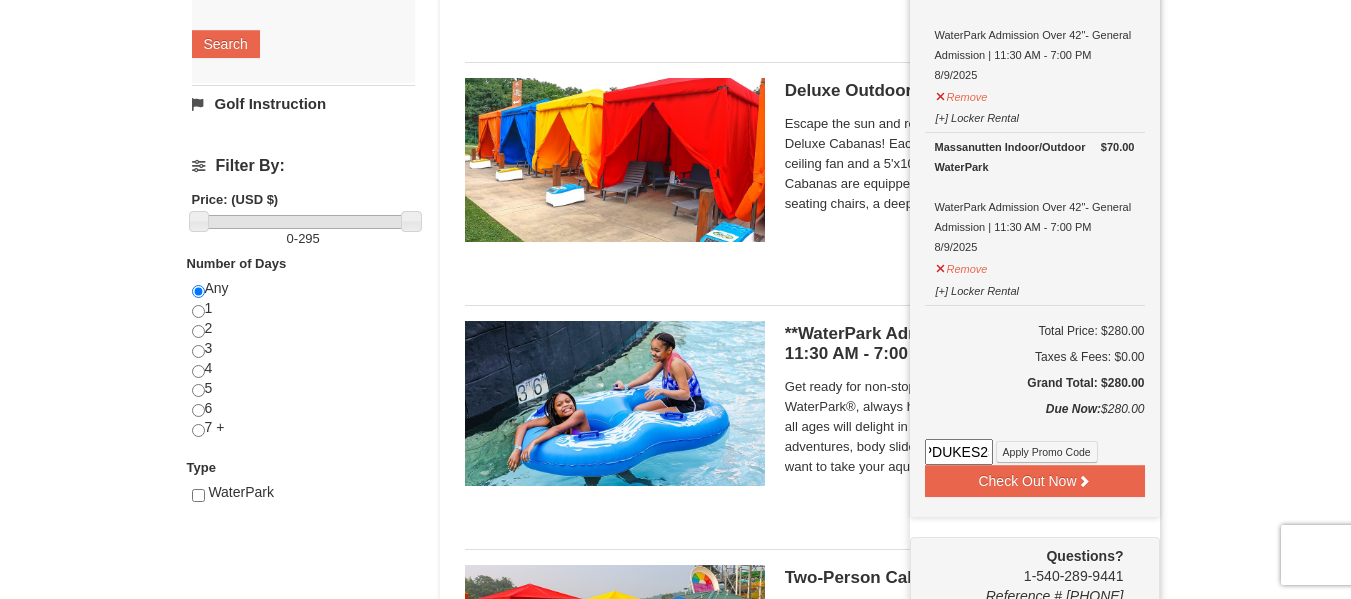 scroll, scrollTop: 0, scrollLeft: 26, axis: horizontal 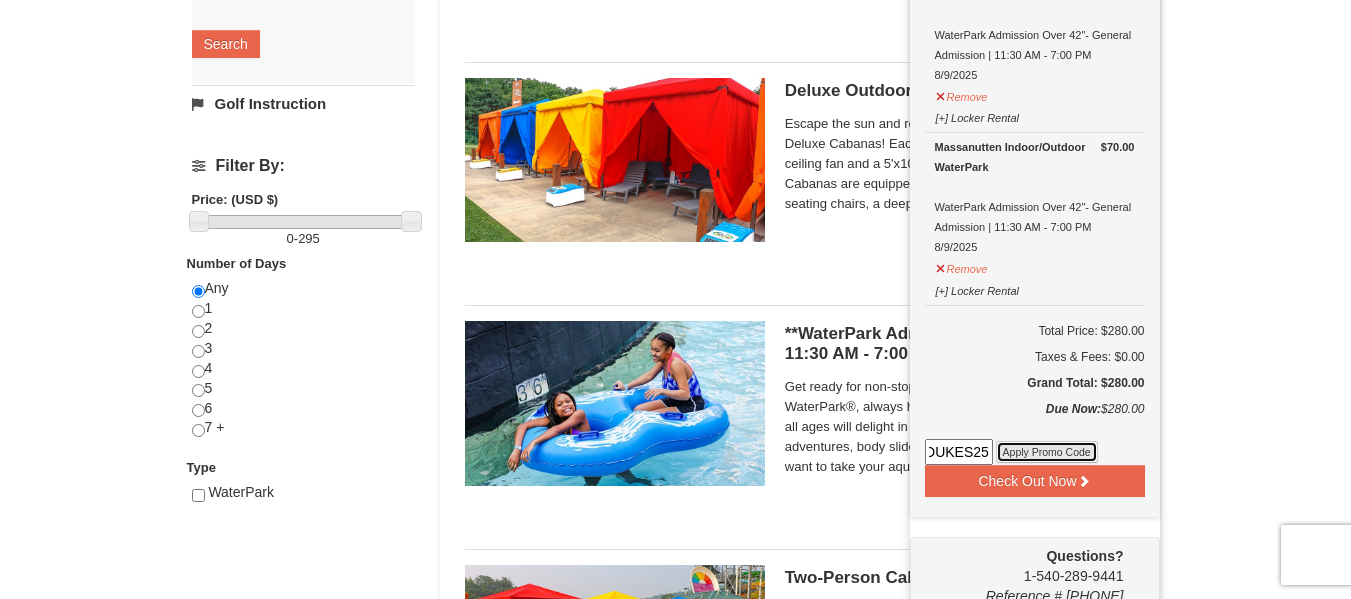 click on "Apply Promo Code" at bounding box center [1047, 452] 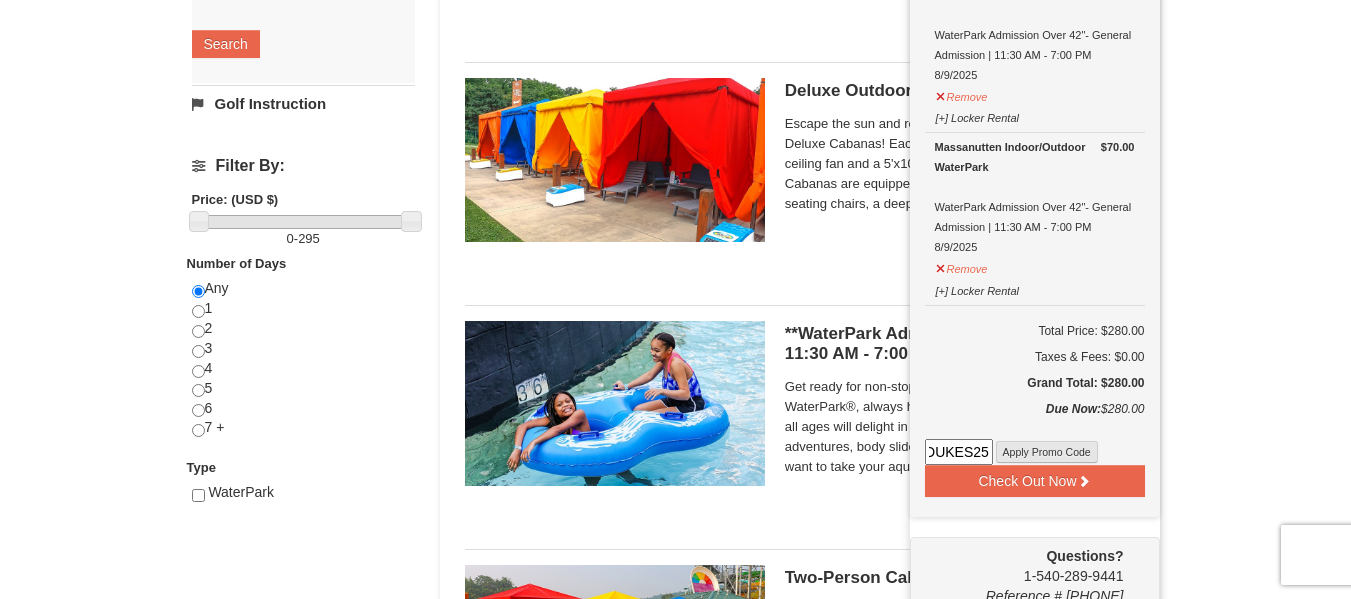 scroll, scrollTop: 0, scrollLeft: 0, axis: both 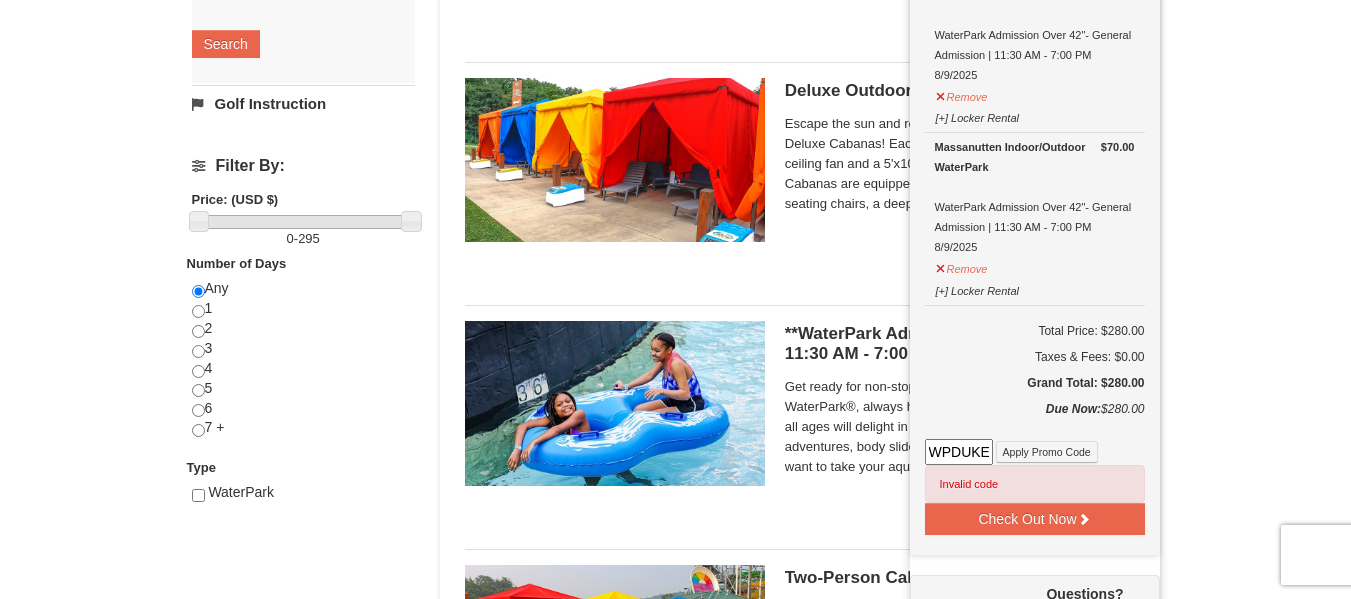 click on "WPDUKES25" at bounding box center (959, 452) 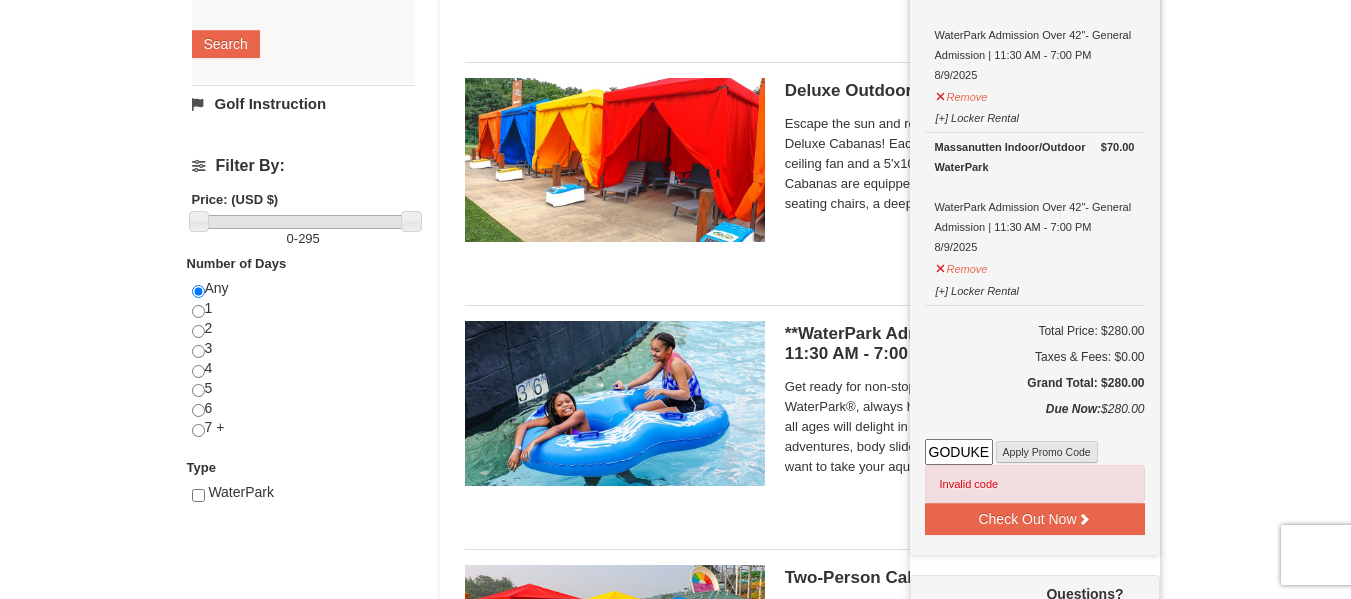 type on "GODUKES25" 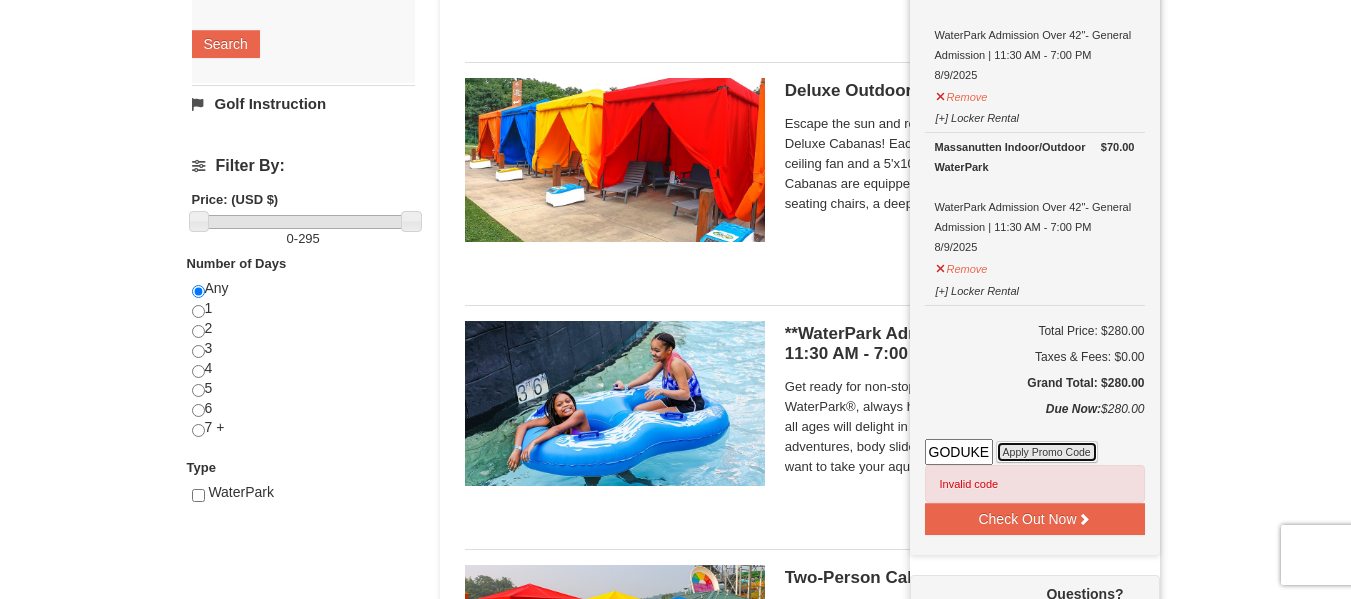 click on "Apply Promo Code" at bounding box center [1047, 452] 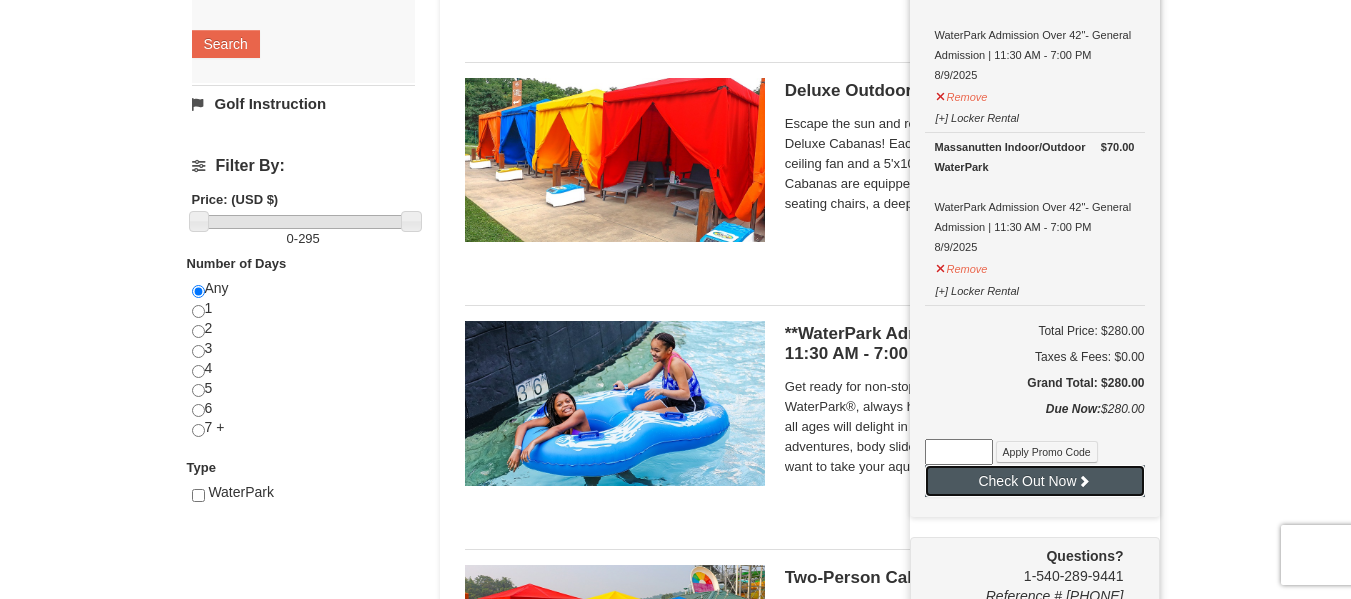 click on "Check Out Now" at bounding box center (1035, 481) 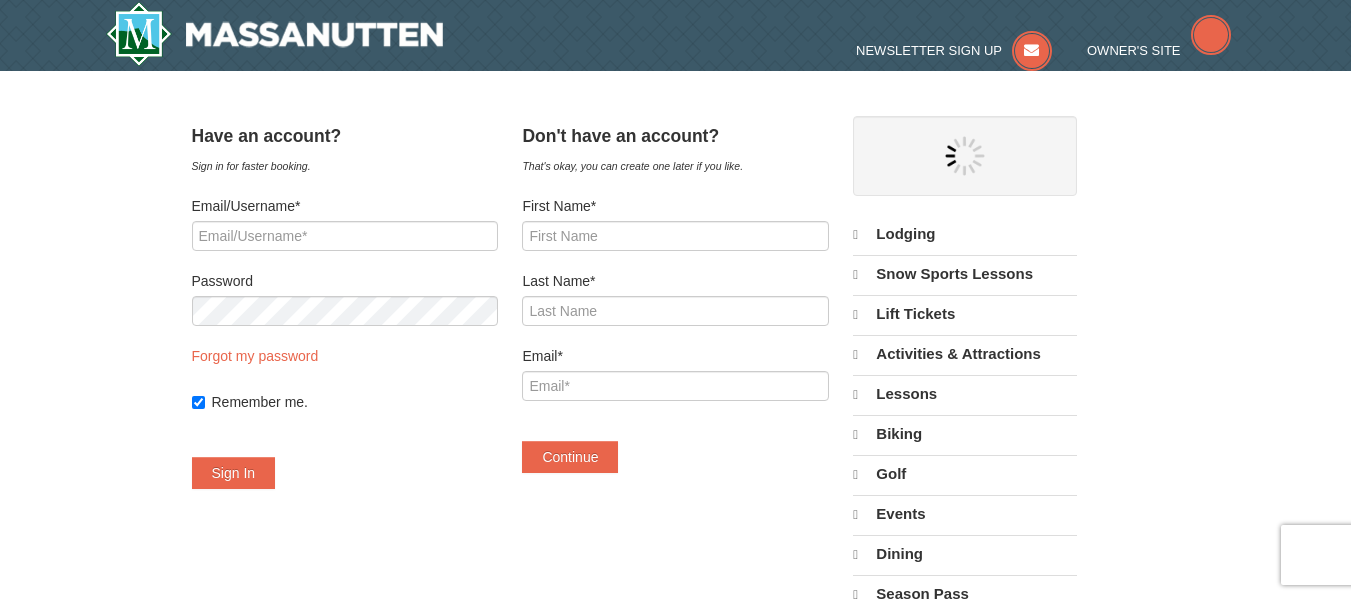 scroll, scrollTop: 0, scrollLeft: 0, axis: both 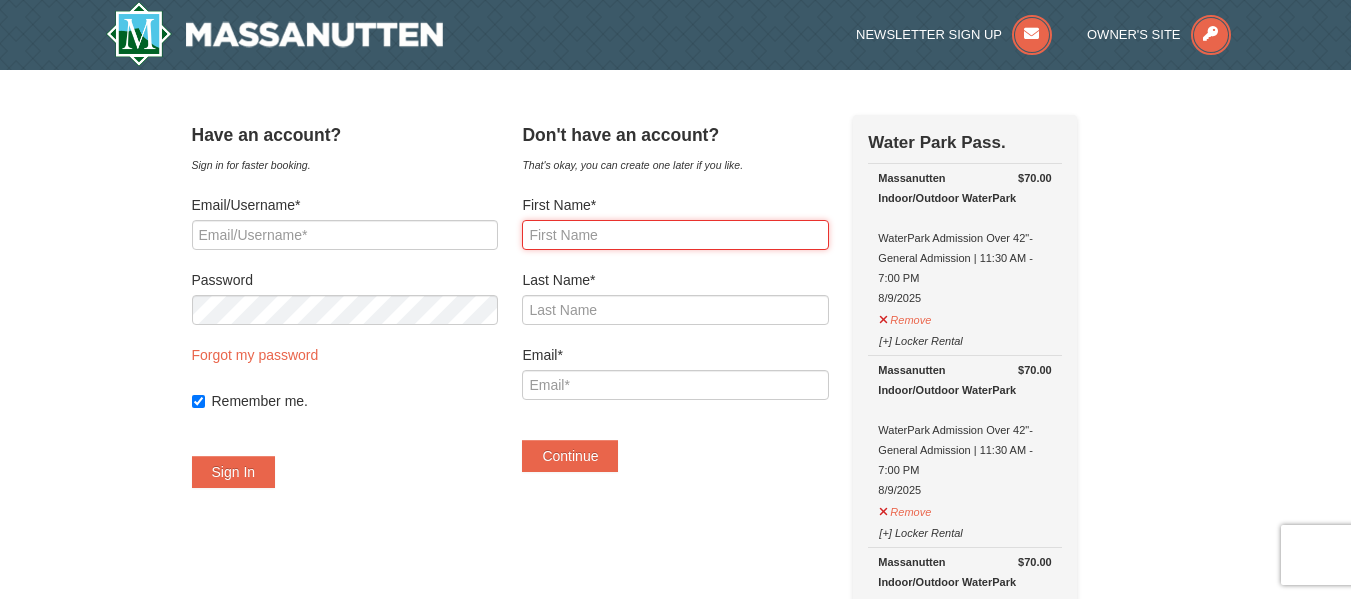 click on "First Name*" at bounding box center [675, 235] 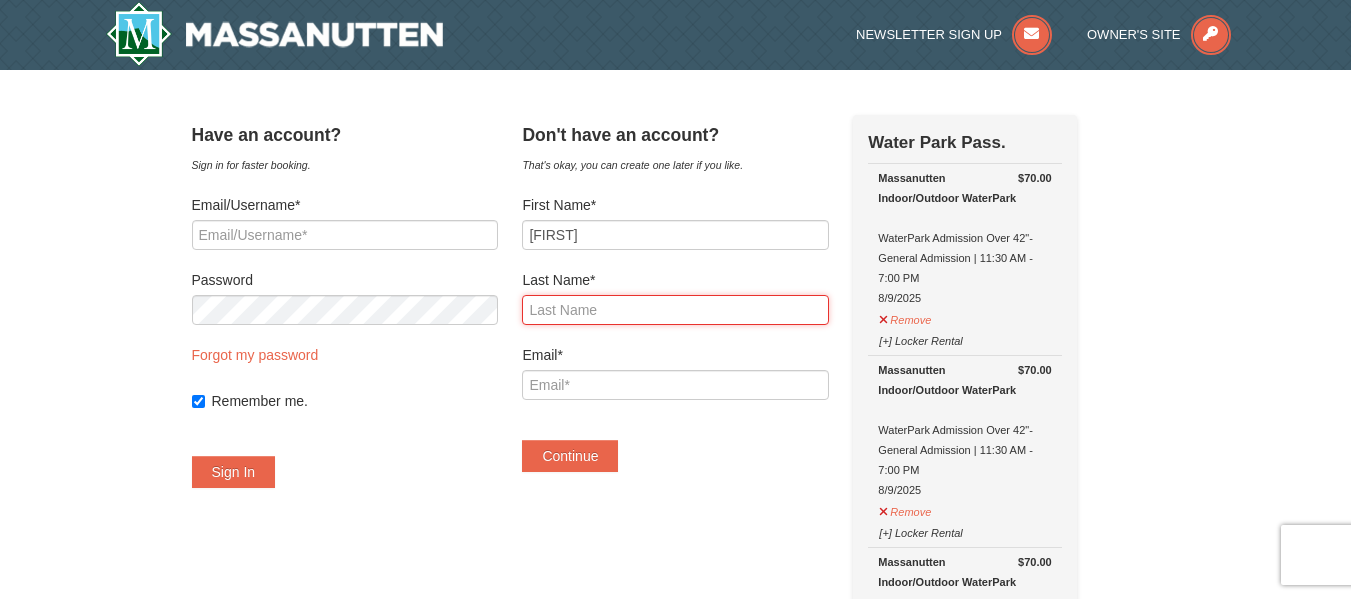 click on "Last Name*" at bounding box center (675, 310) 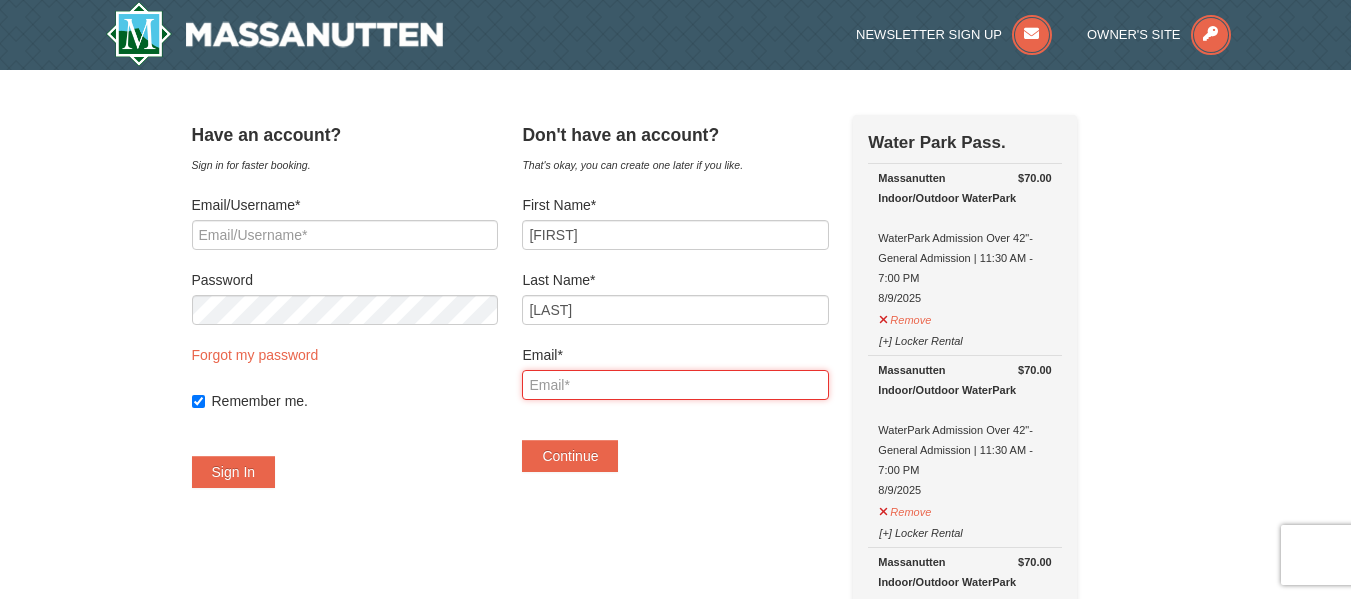 click on "Email*" at bounding box center (675, 385) 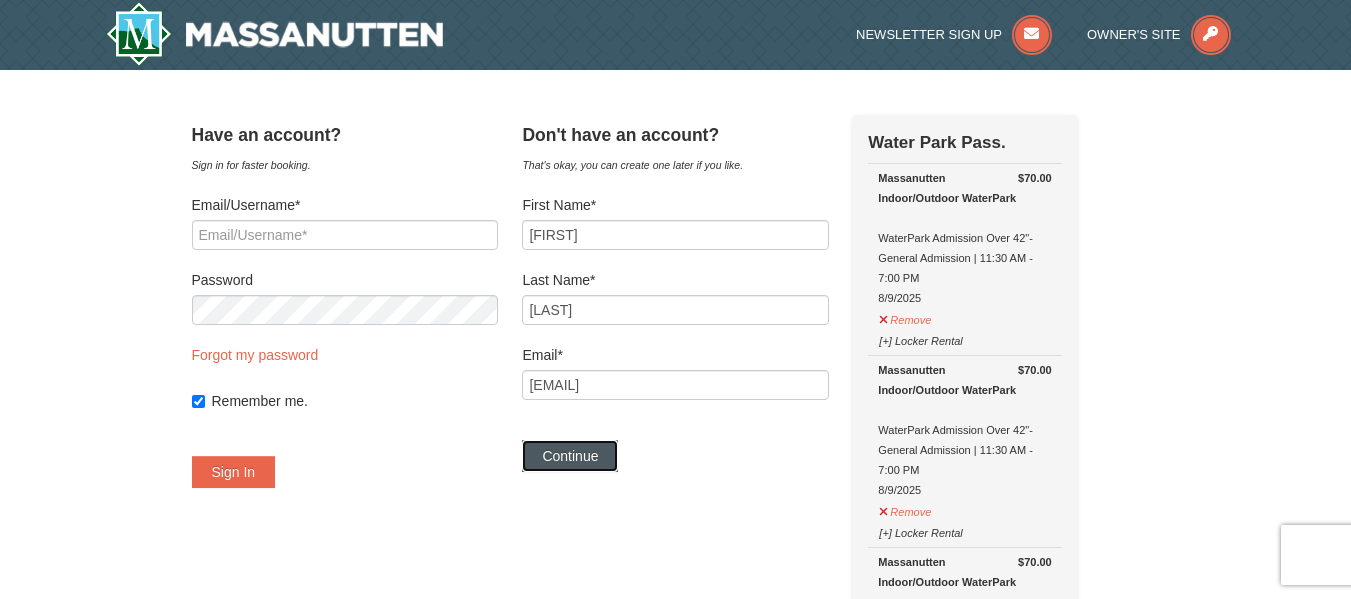 click on "Continue" at bounding box center [570, 456] 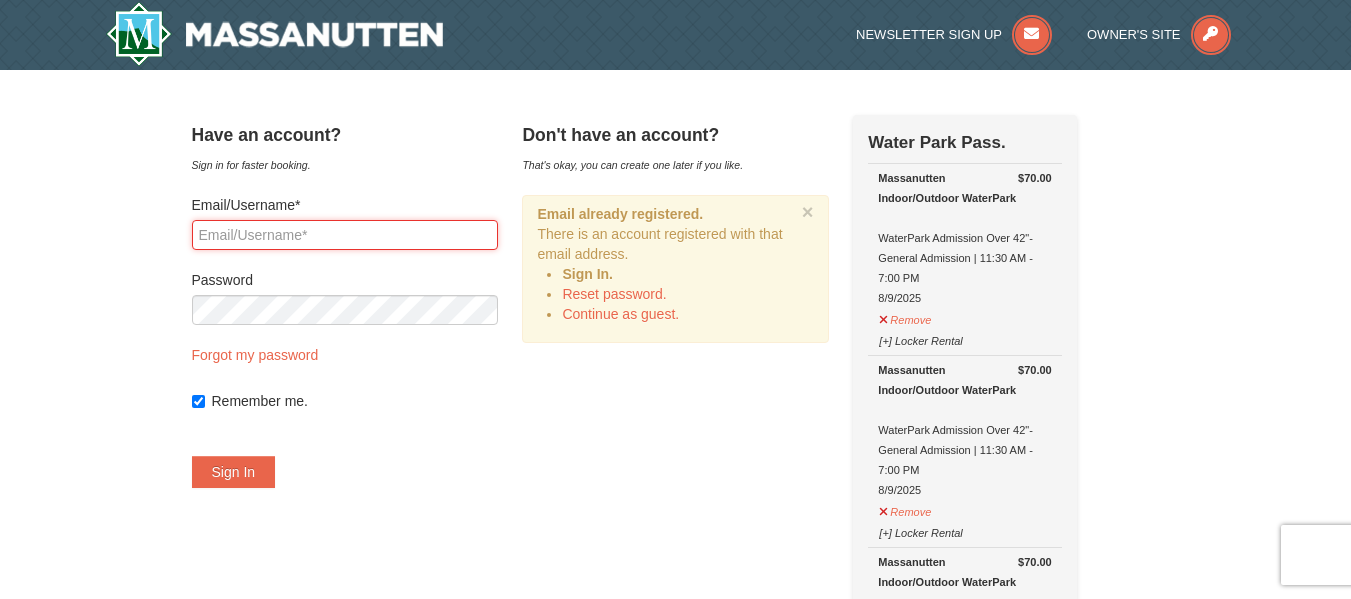 click on "Email/Username*" at bounding box center [345, 235] 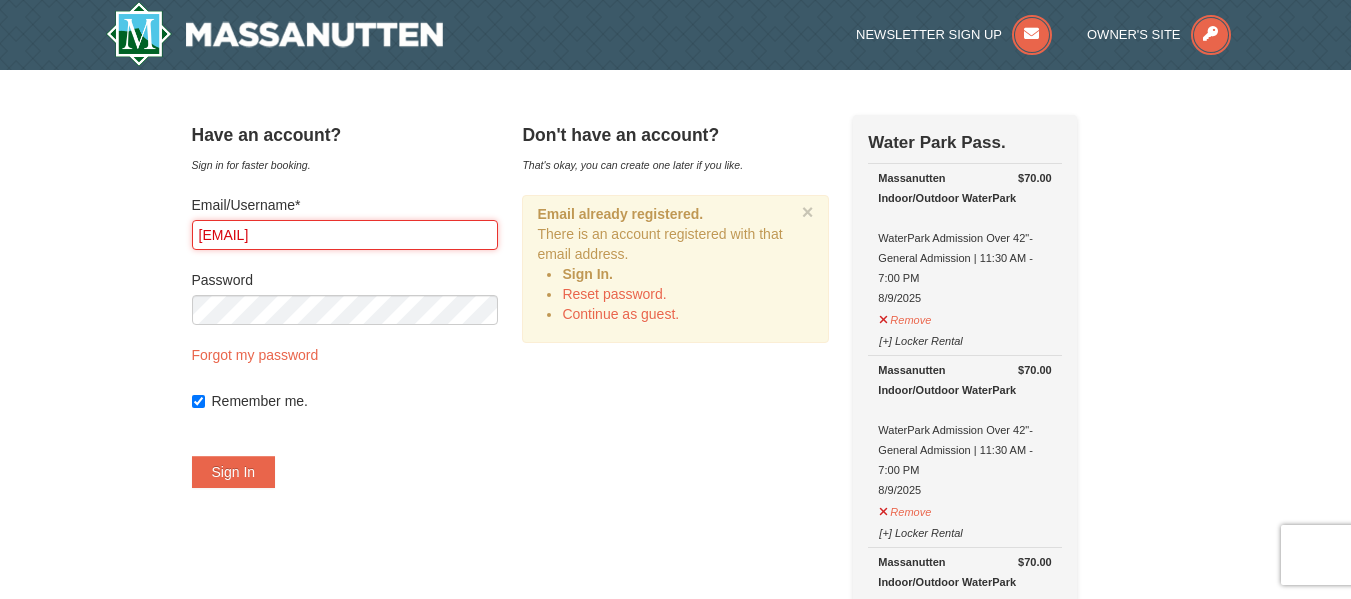 type on "arhill@liberty.edu" 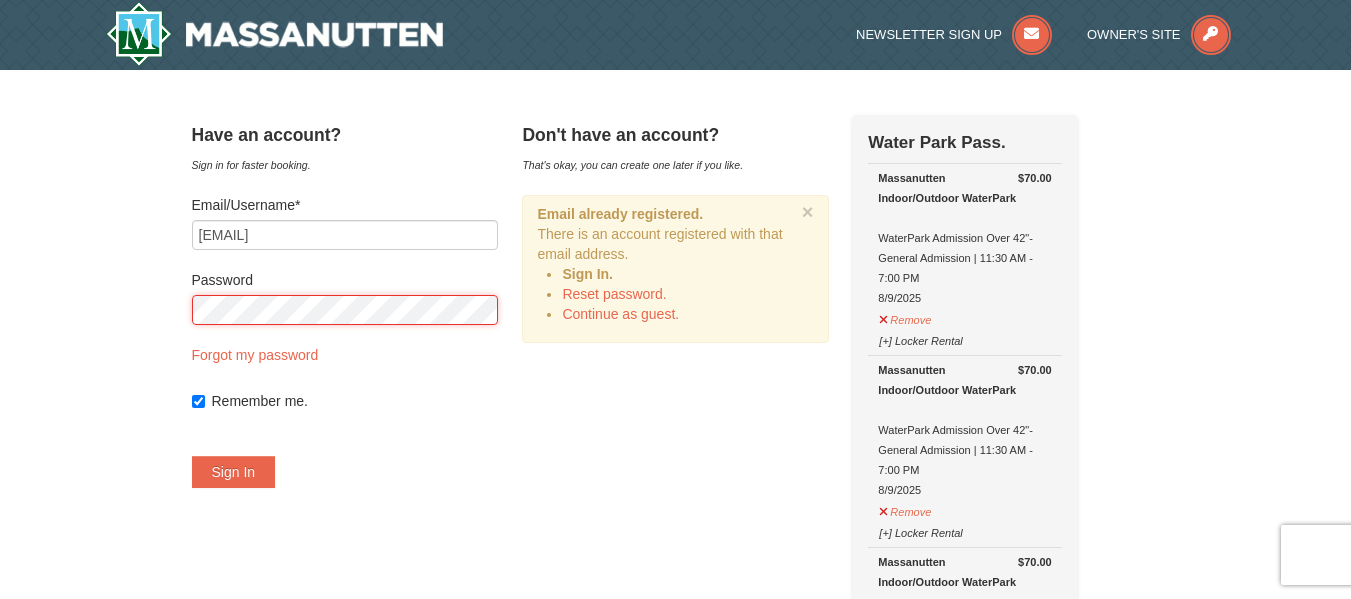 click on "Sign In" at bounding box center (234, 472) 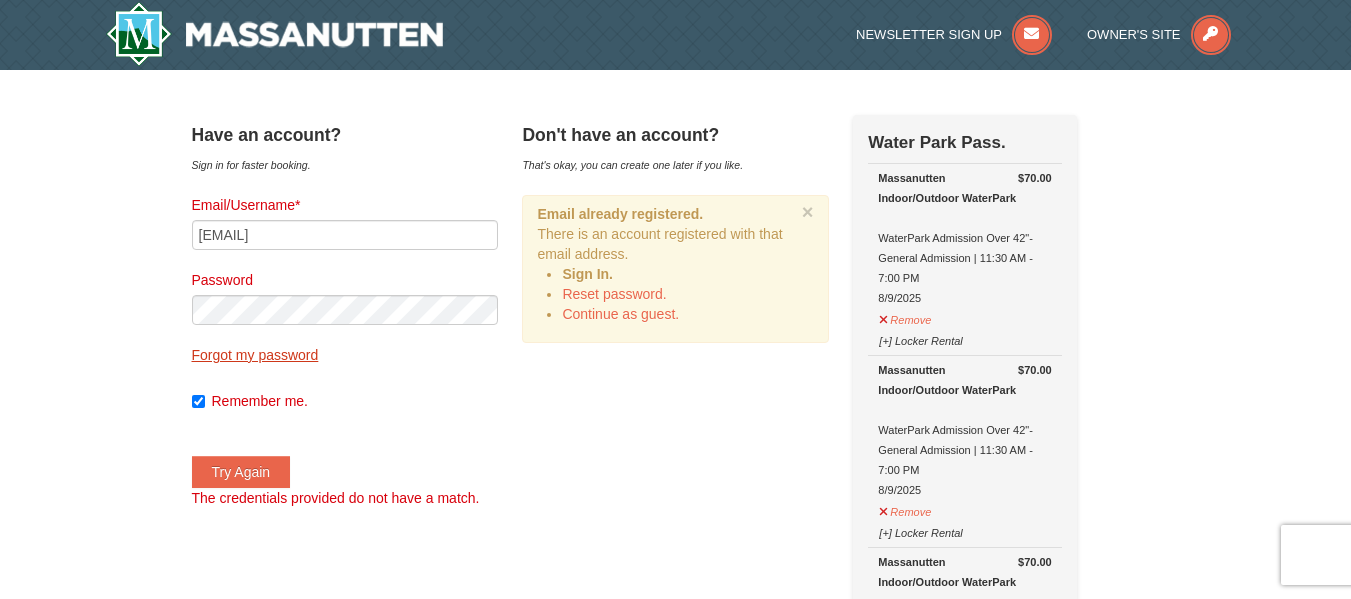 click on "Forgot my password" at bounding box center (255, 355) 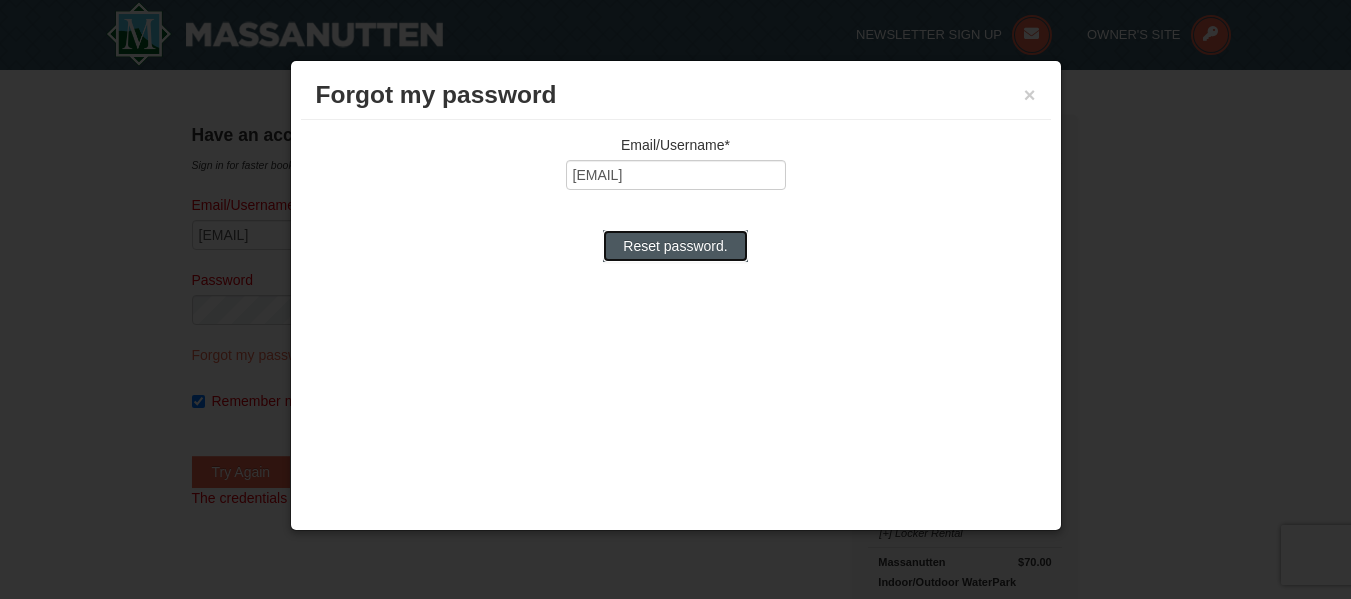click on "Reset password." at bounding box center (675, 246) 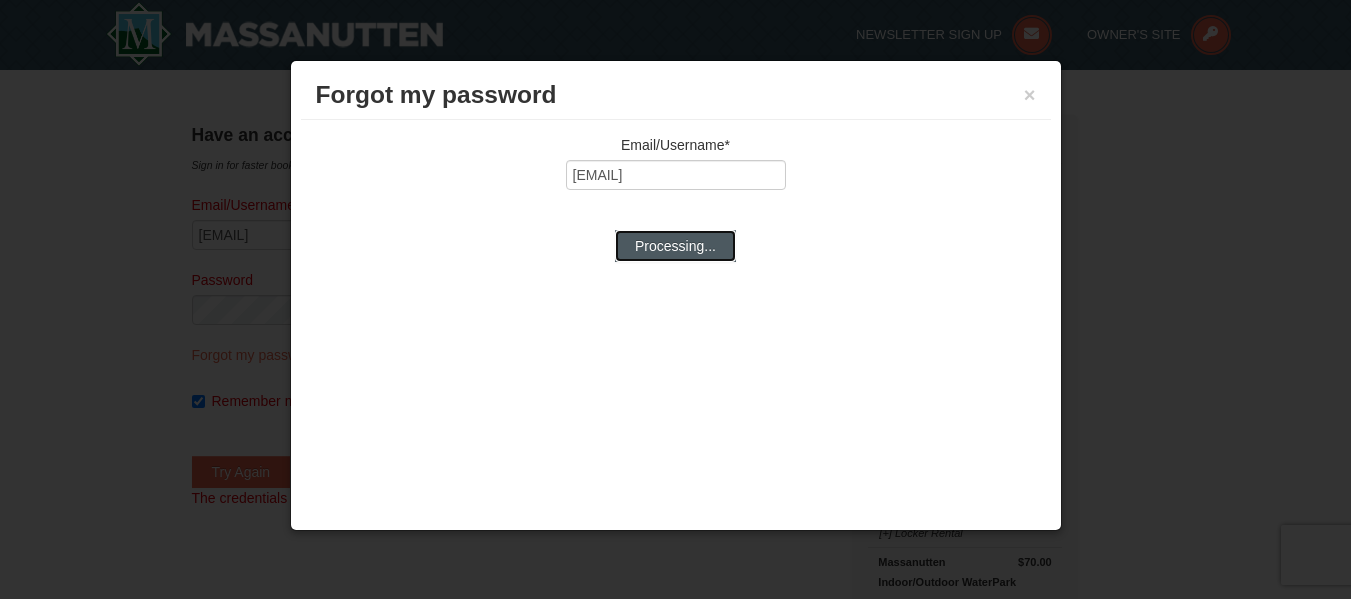 type on "Processing..." 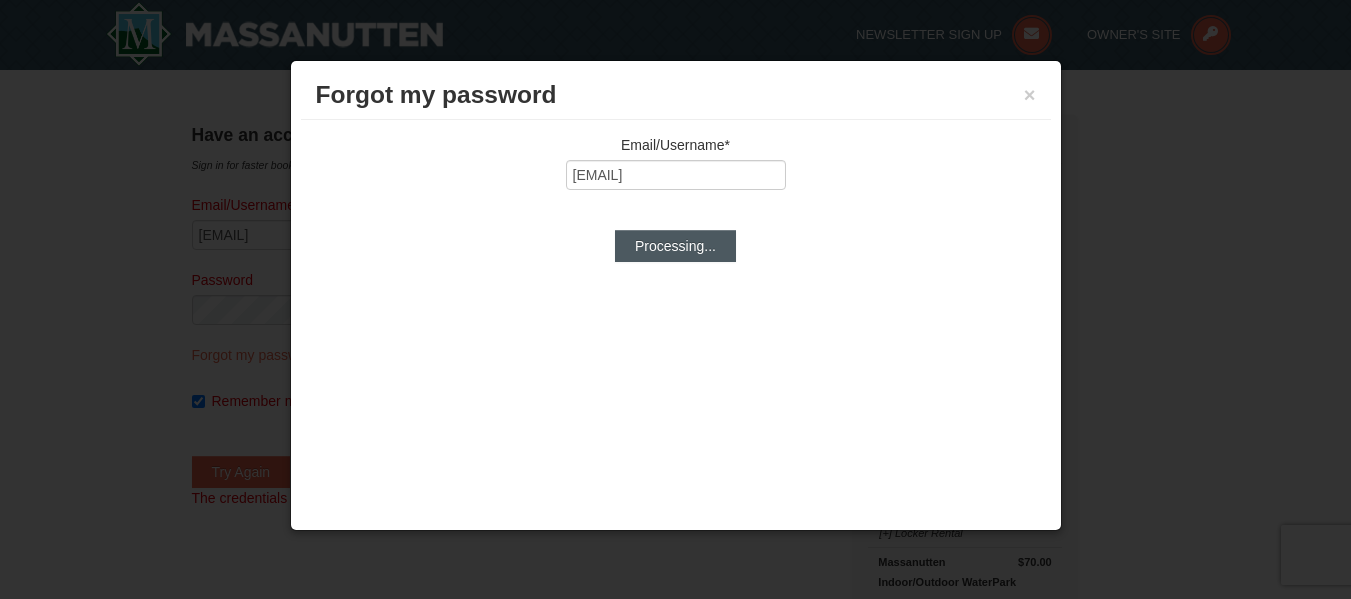 type on "arhill@liberty.edu" 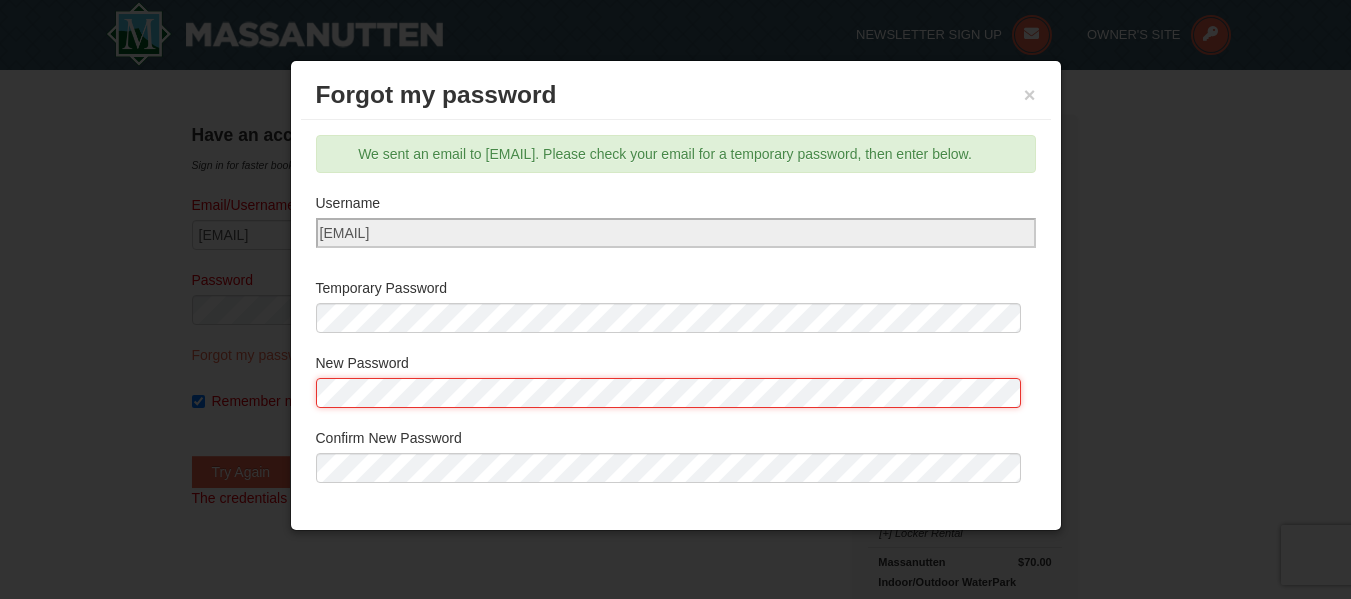 scroll, scrollTop: 83, scrollLeft: 0, axis: vertical 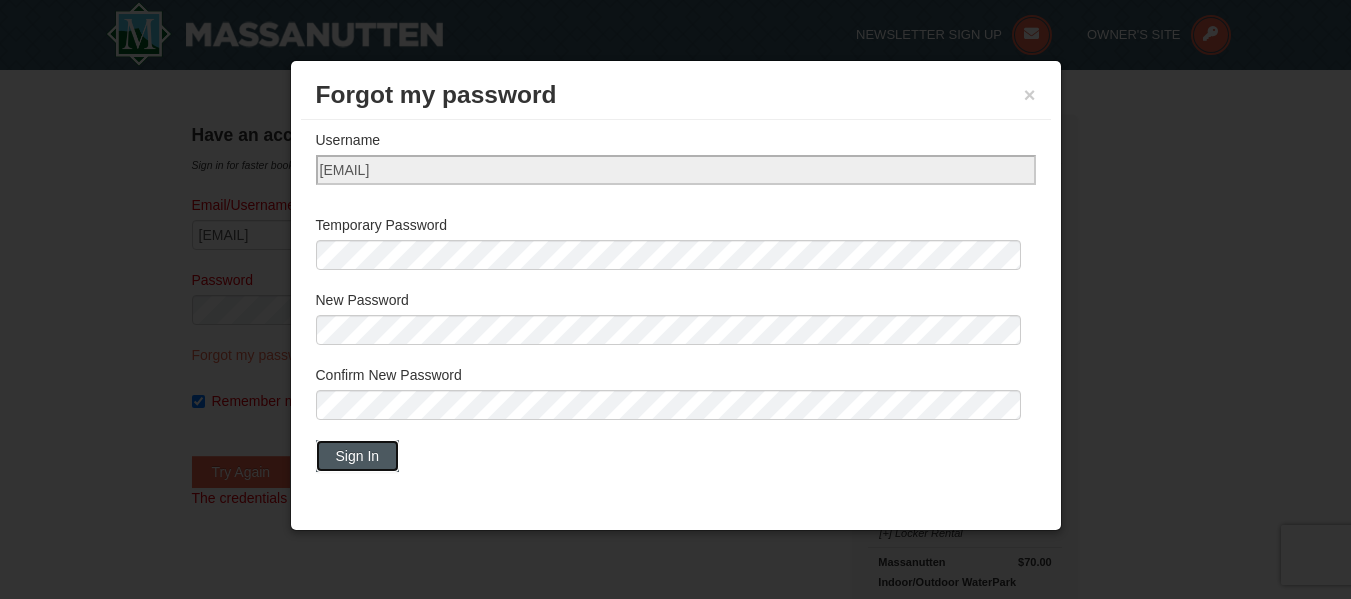 click on "Sign In" at bounding box center [358, 456] 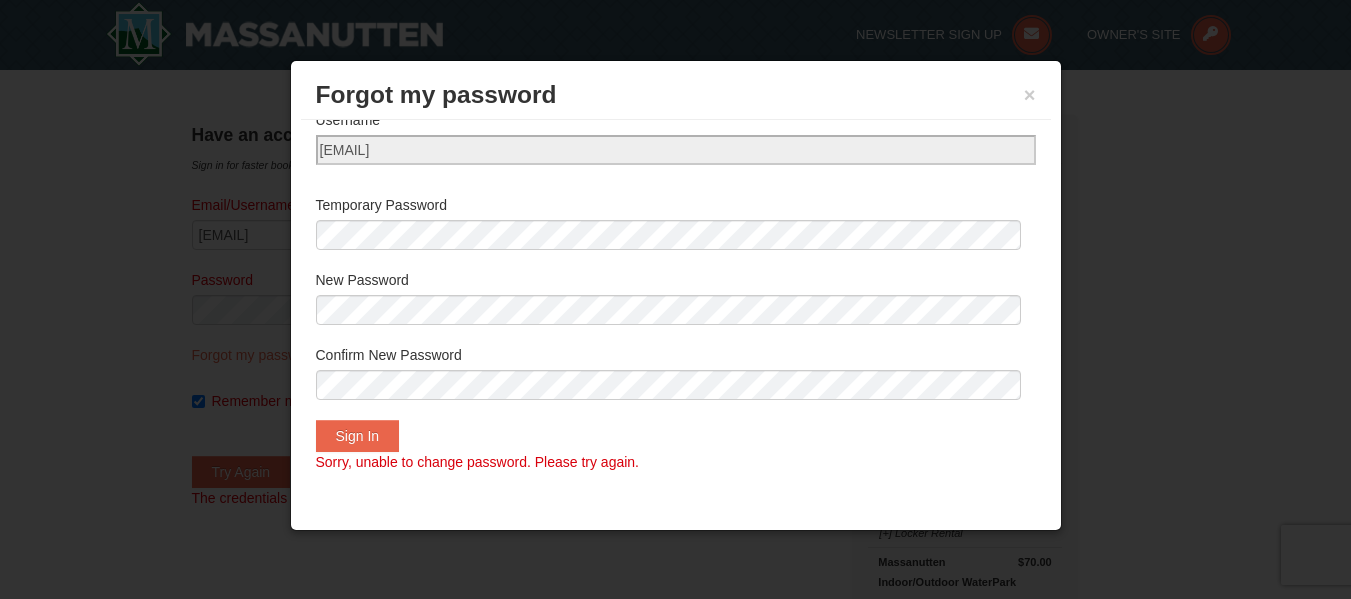 scroll, scrollTop: 103, scrollLeft: 0, axis: vertical 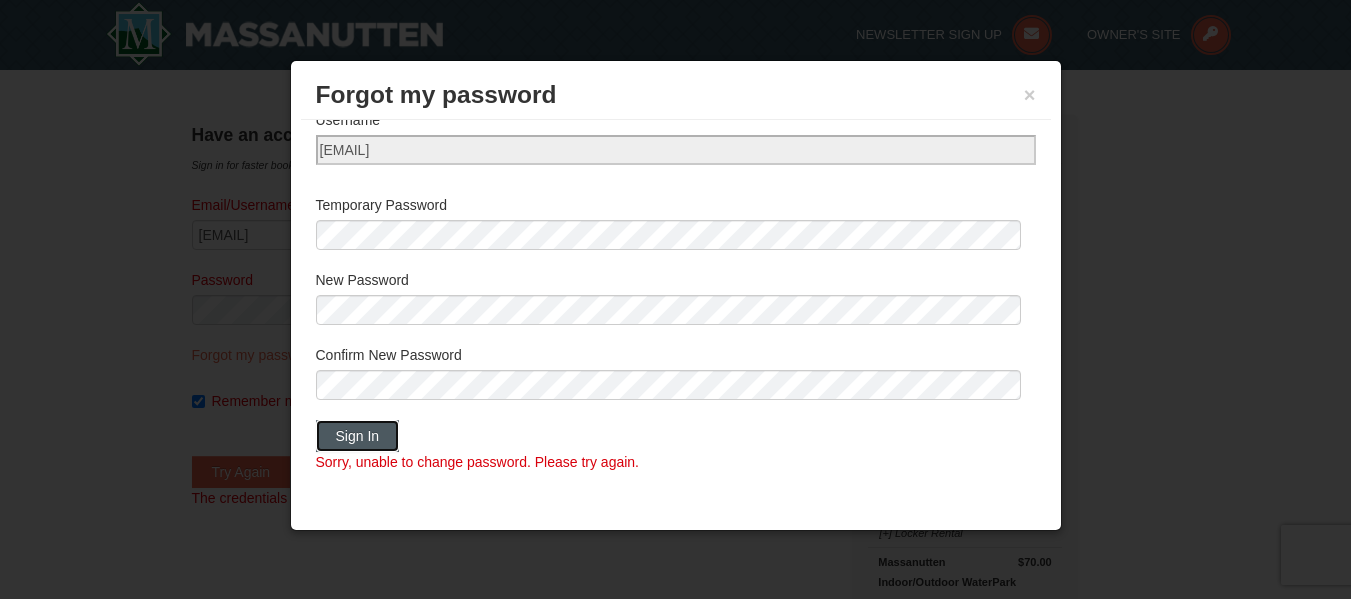 click on "Sign In" at bounding box center [358, 436] 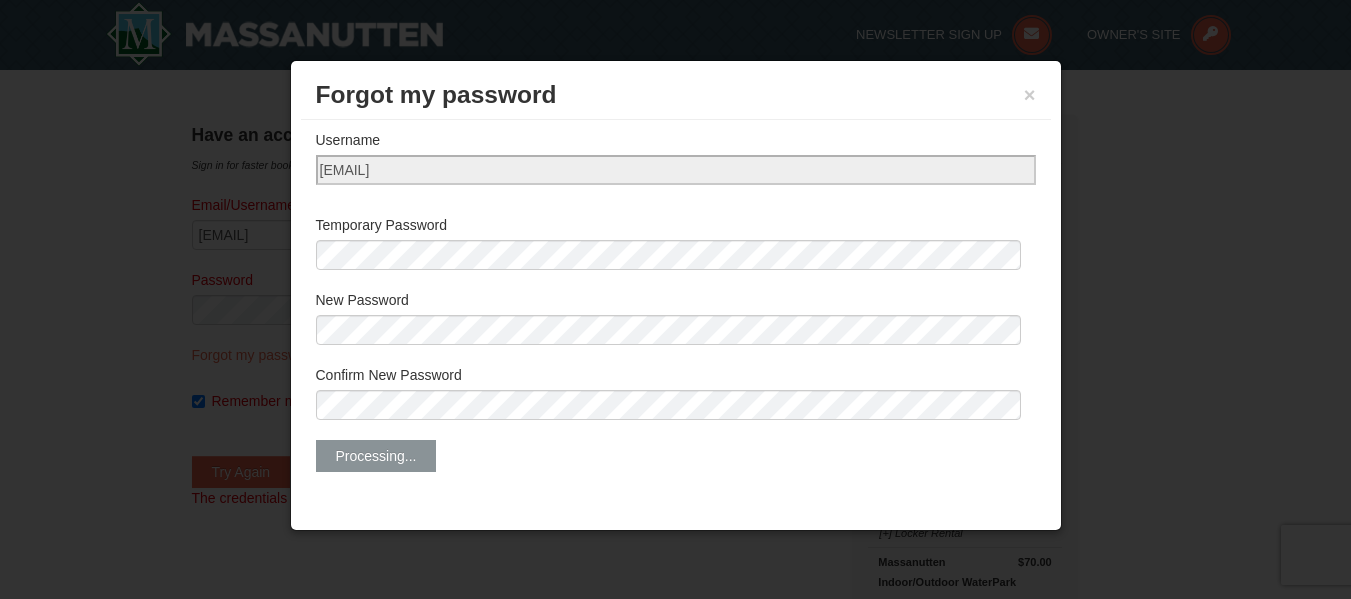scroll, scrollTop: 0, scrollLeft: 0, axis: both 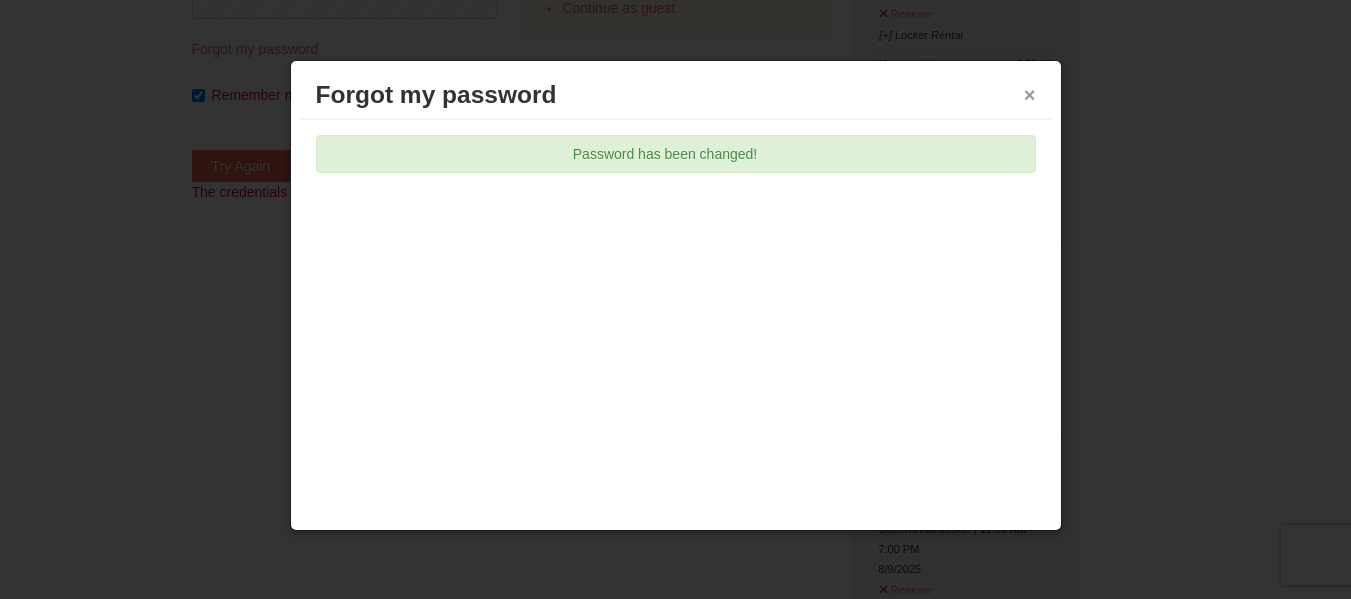 click on "×" at bounding box center (1030, 95) 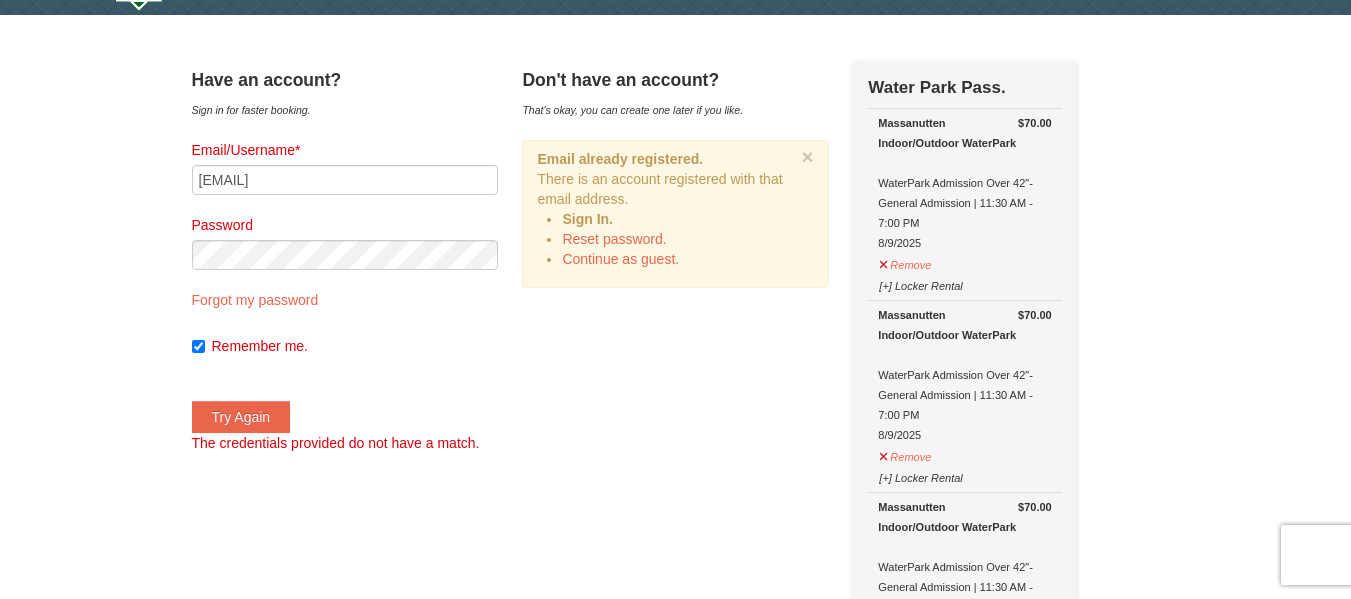 scroll, scrollTop: 54, scrollLeft: 0, axis: vertical 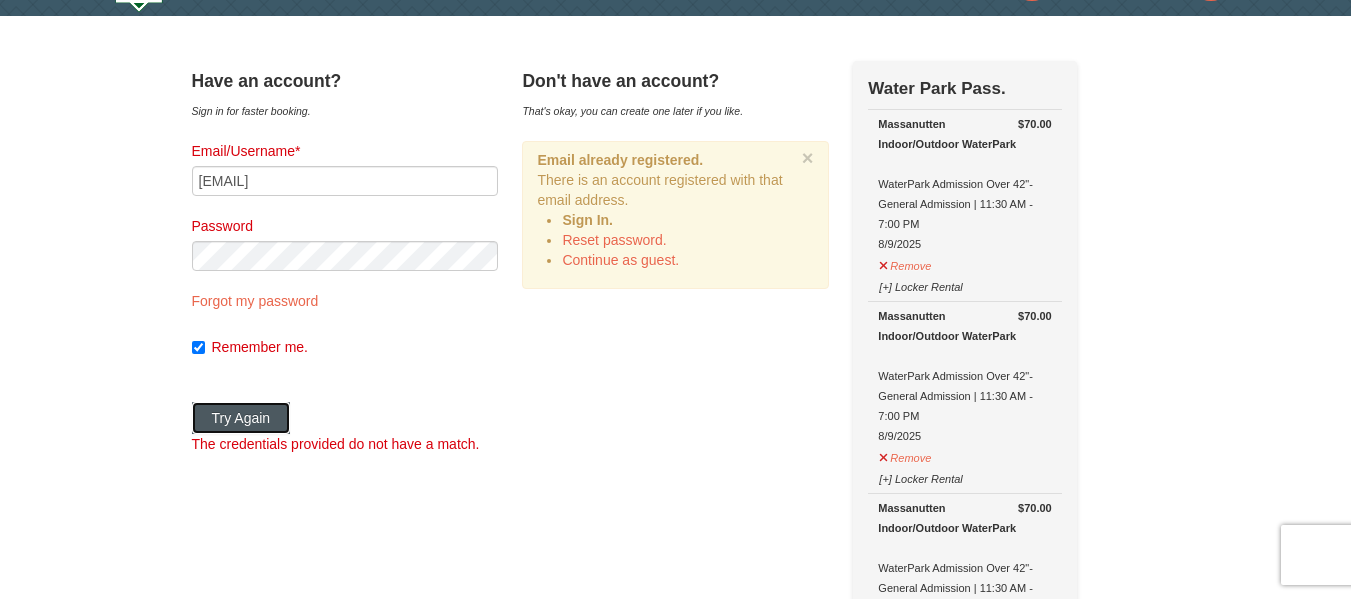 click on "Try Again" at bounding box center (241, 418) 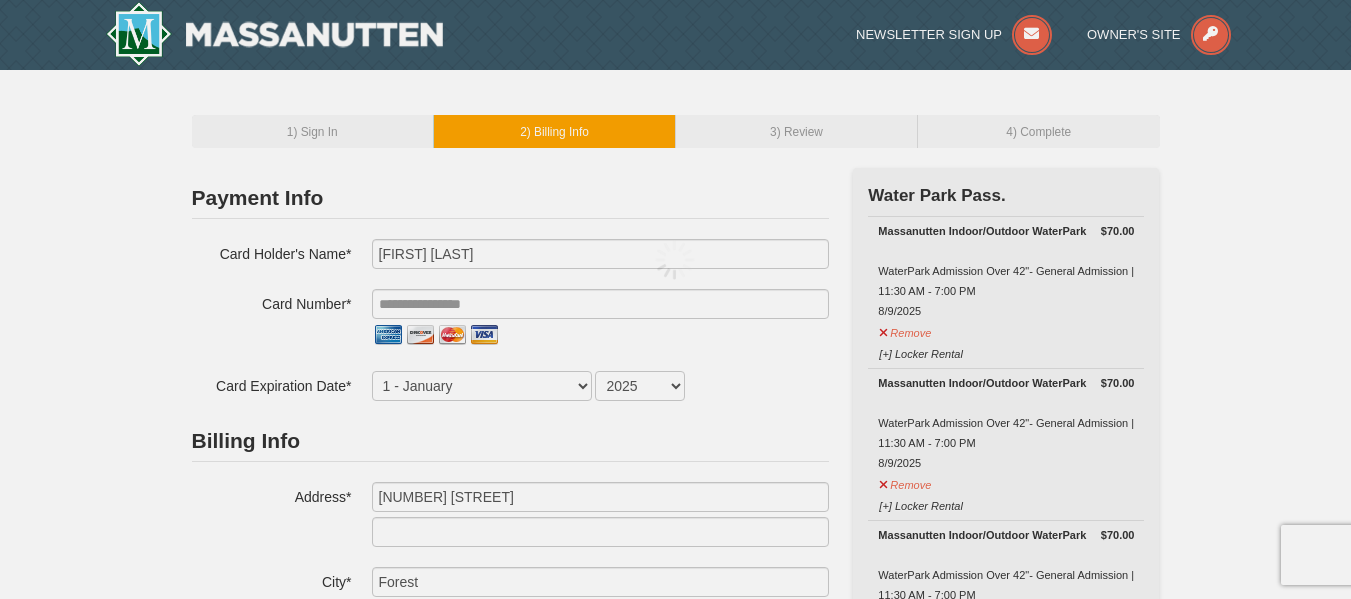 select on "VA" 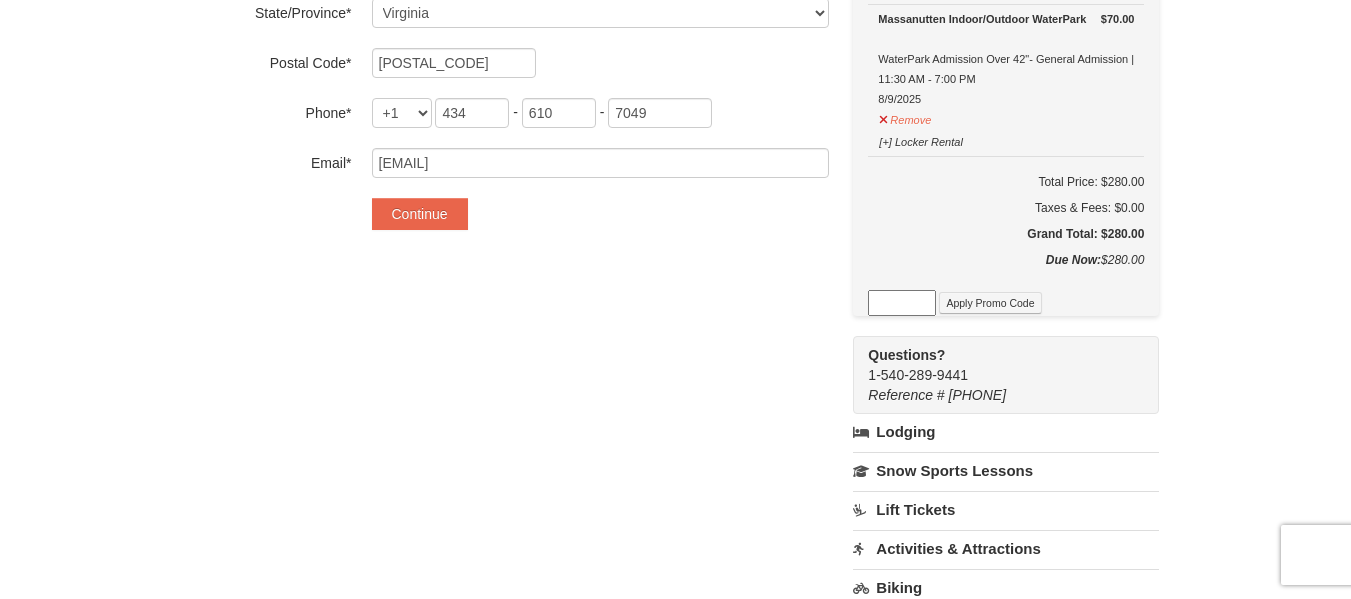 scroll, scrollTop: 672, scrollLeft: 0, axis: vertical 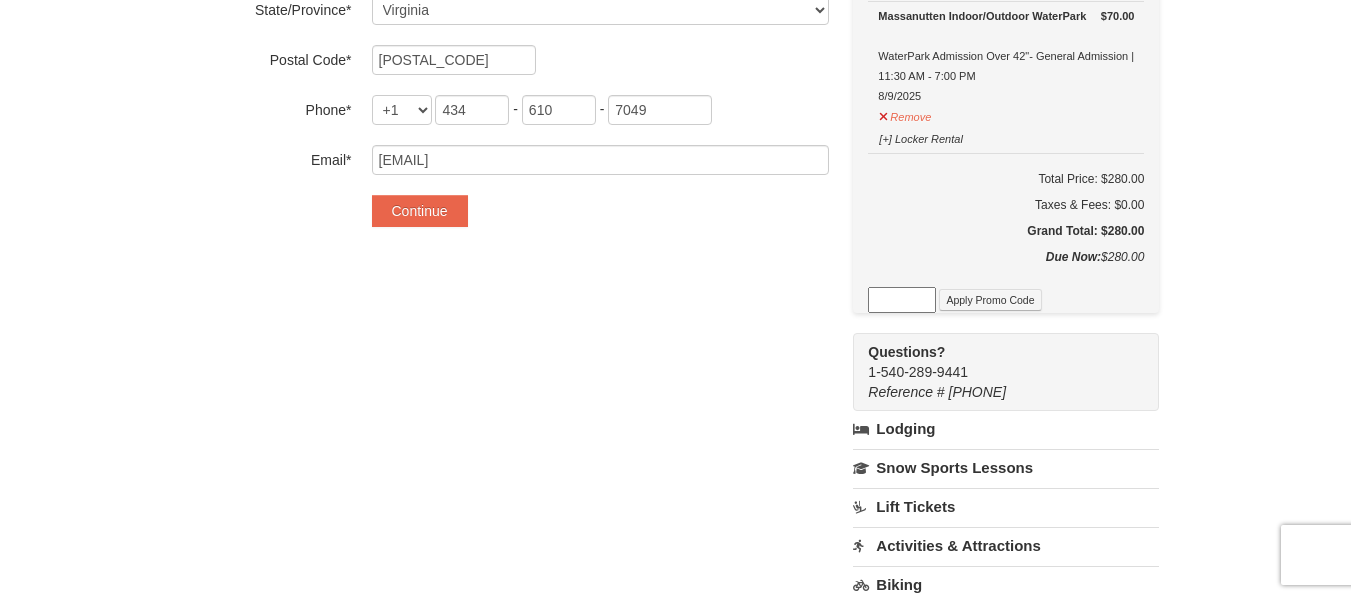 click at bounding box center (902, 300) 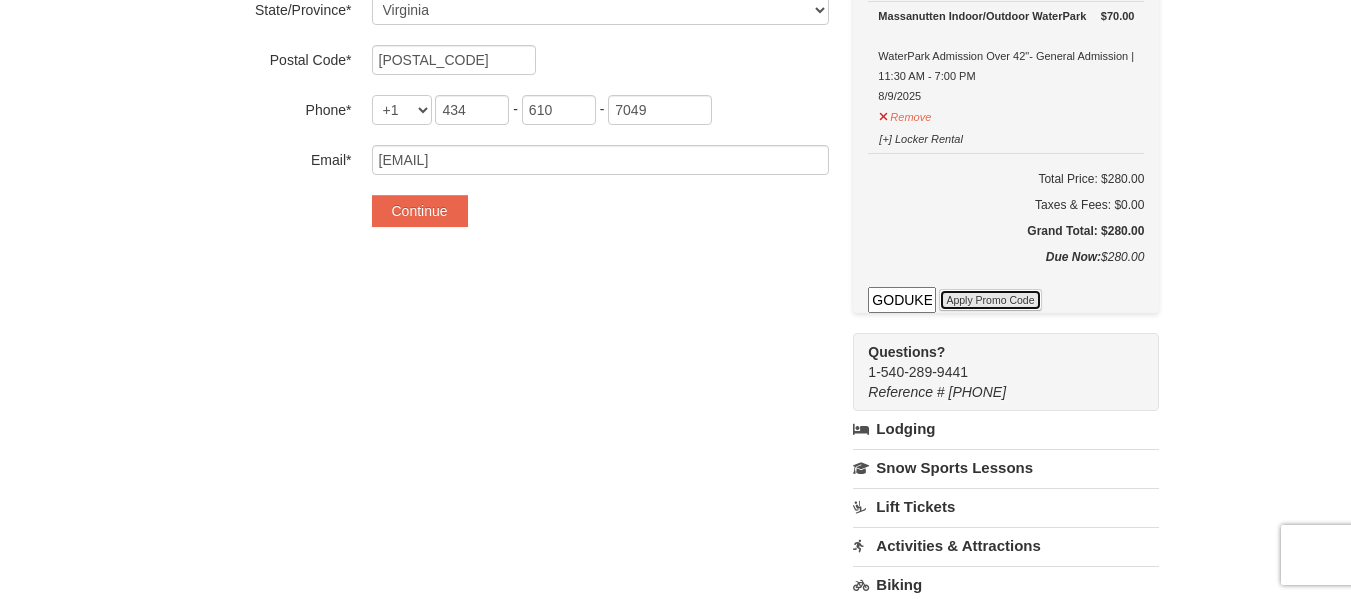 click on "Apply Promo Code" at bounding box center (990, 300) 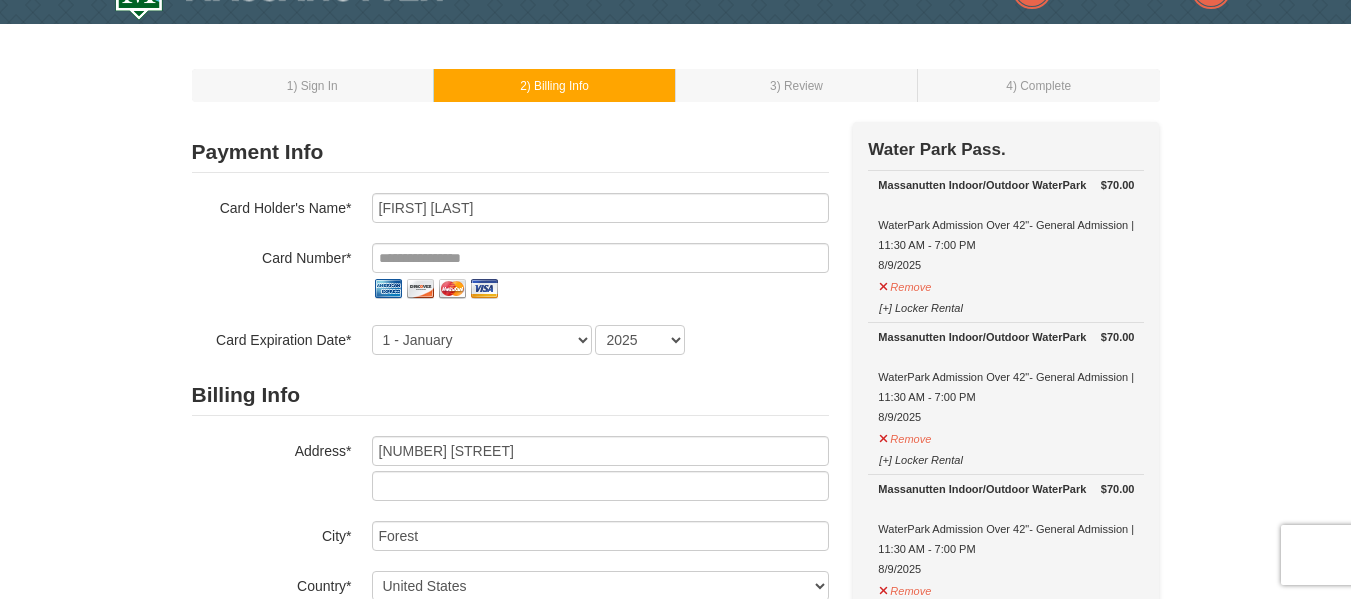 scroll, scrollTop: 41, scrollLeft: 0, axis: vertical 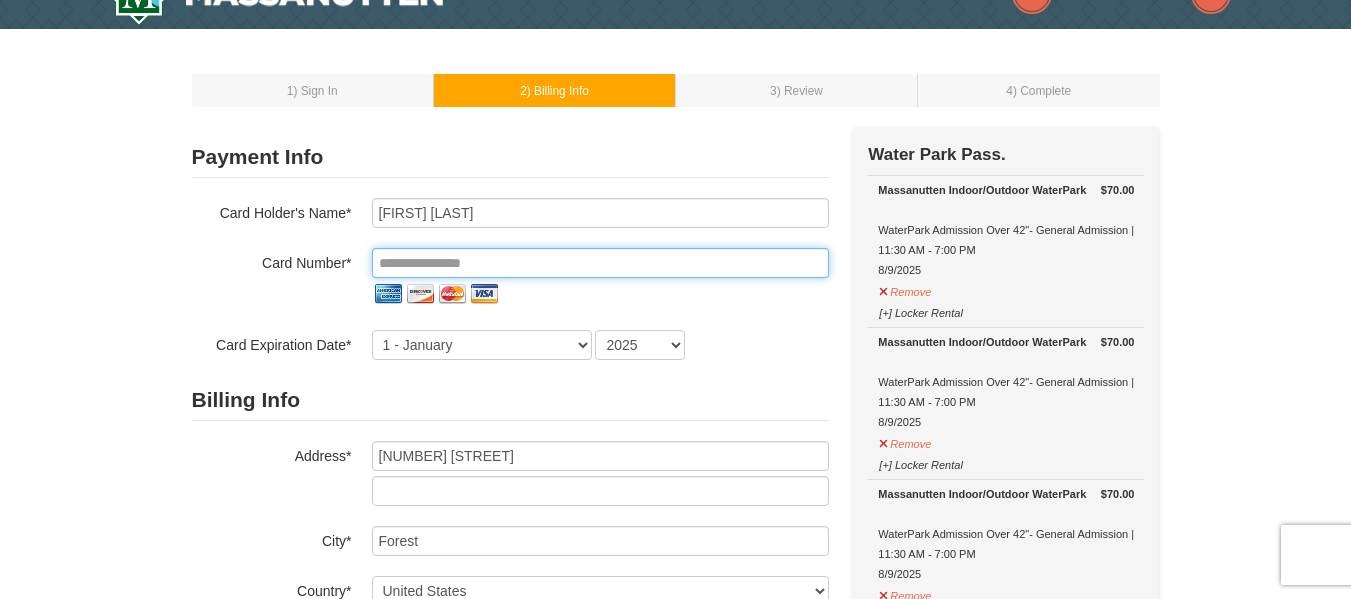click at bounding box center [600, 263] 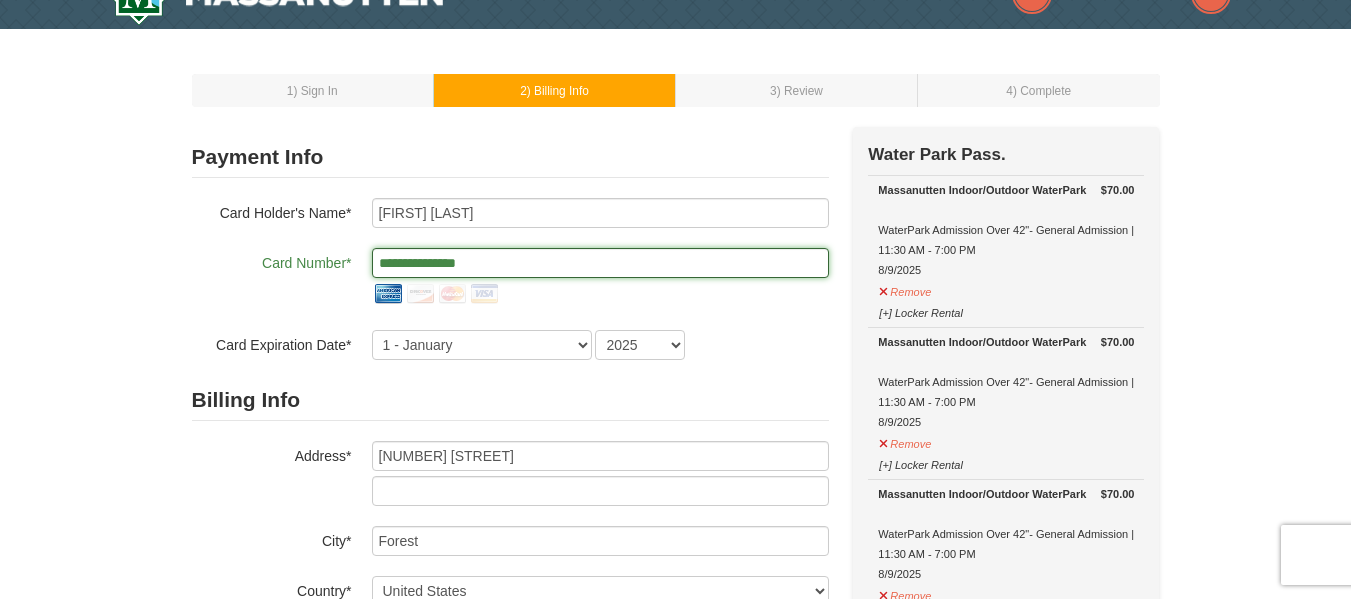 type on "**********" 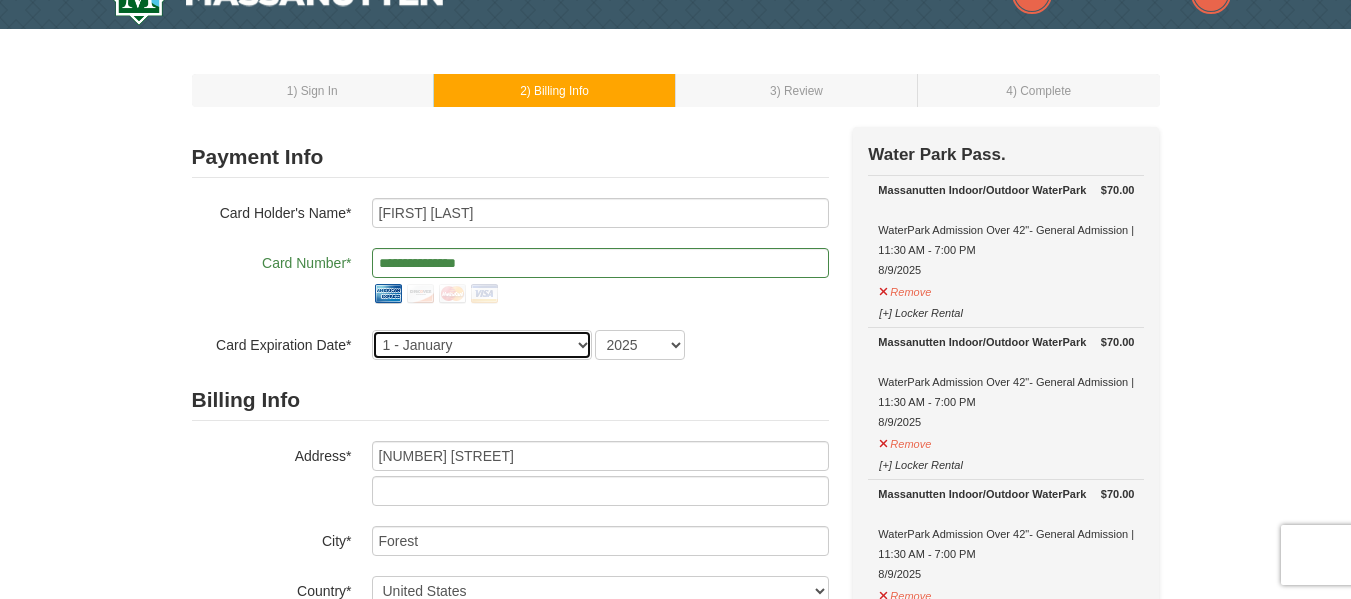 click on "1 - January 2 - February 3 - March 4 - April 5 - May 6 - June 7 - July 8 - August 9 - September 10 - October 11 - November 12 - December" at bounding box center [482, 345] 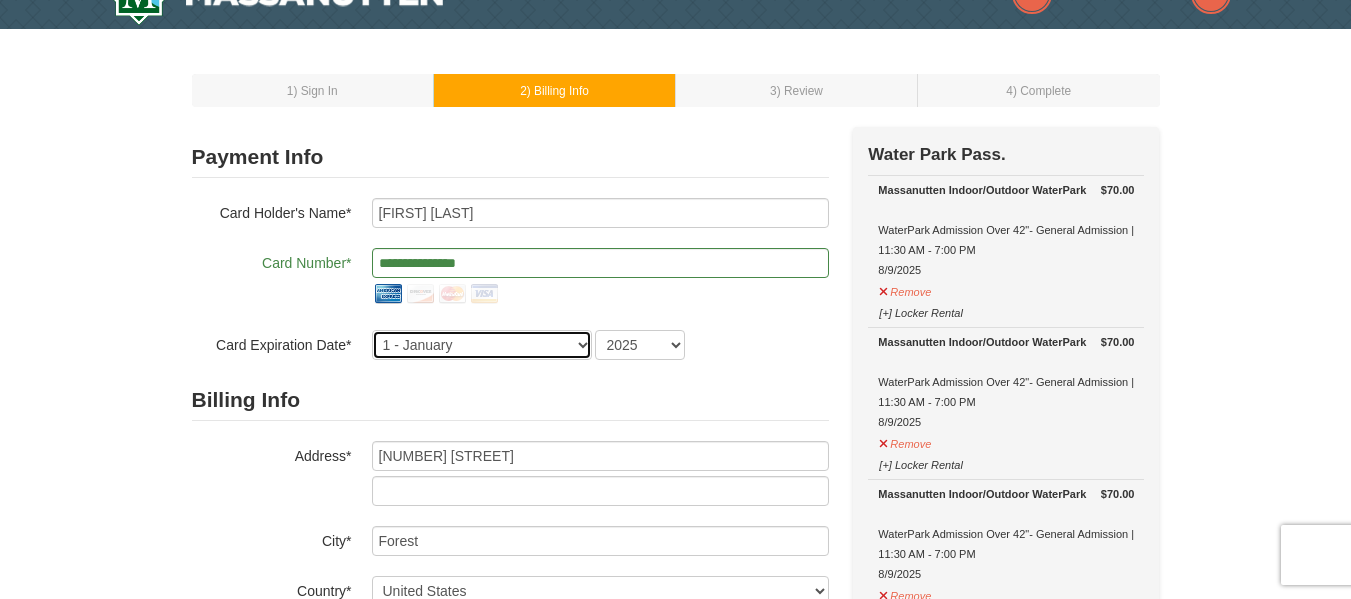 select on "5" 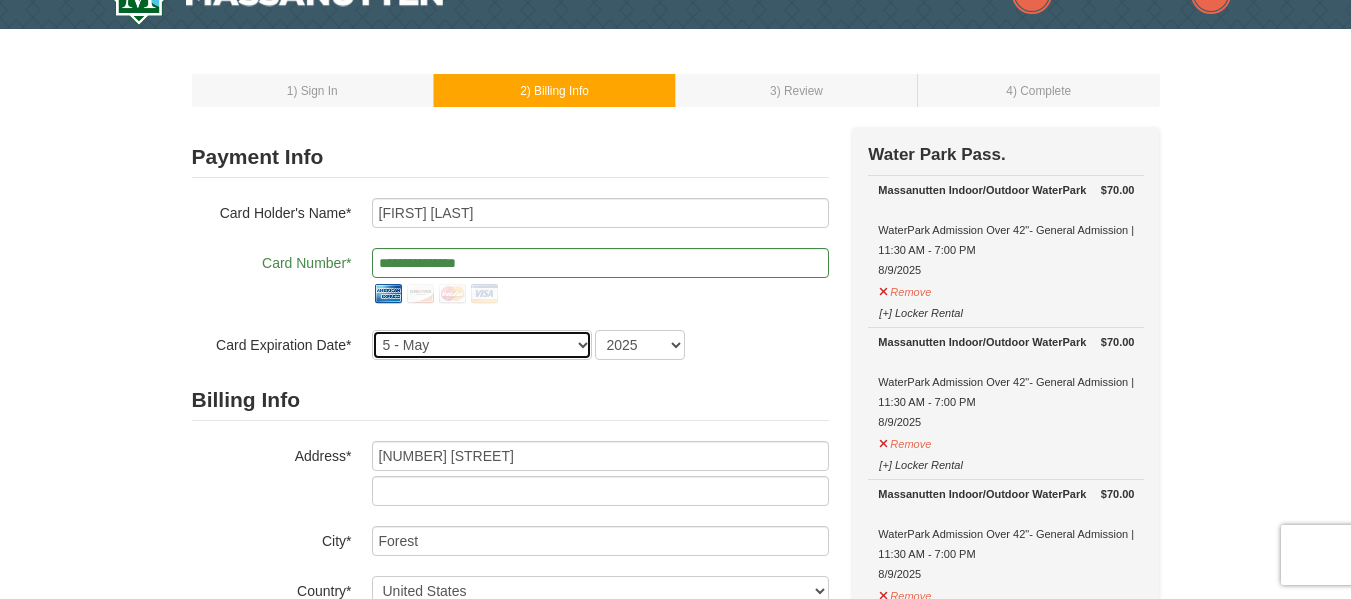 click on "1 - January 2 - February 3 - March 4 - April 5 - May 6 - June 7 - July 8 - August 9 - September 10 - October 11 - November 12 - December" at bounding box center [482, 345] 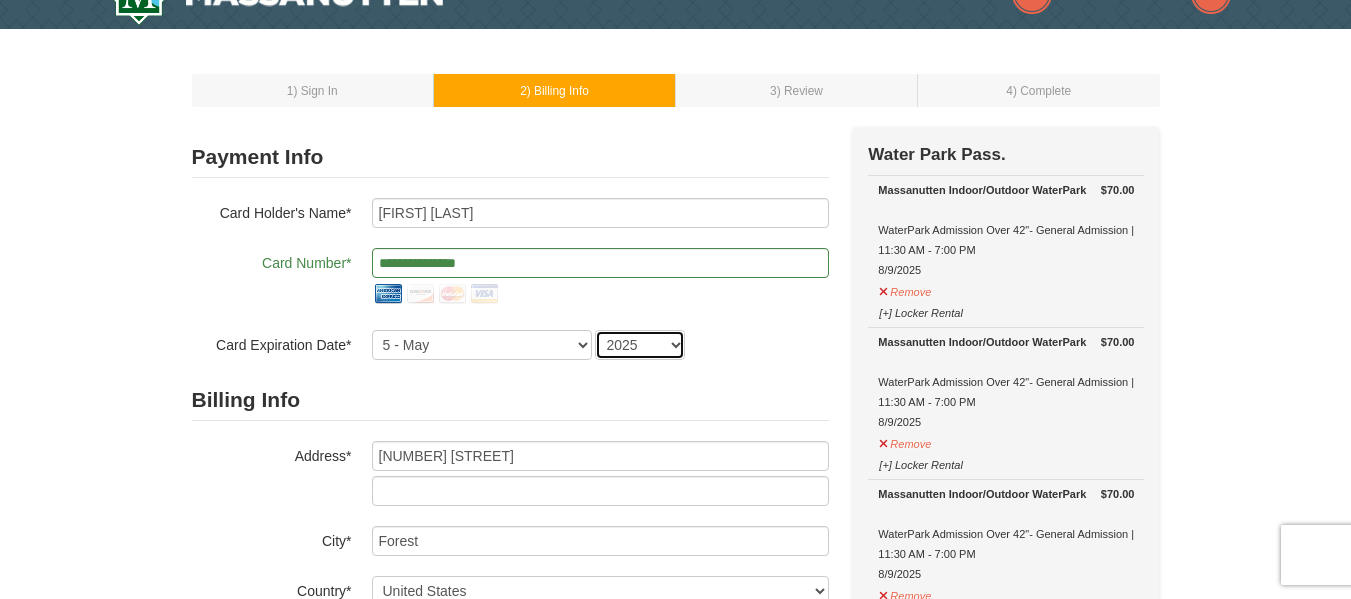 click on "2025 2026 2027 2028 2029 2030 2031 2032 2033 2034" at bounding box center (640, 345) 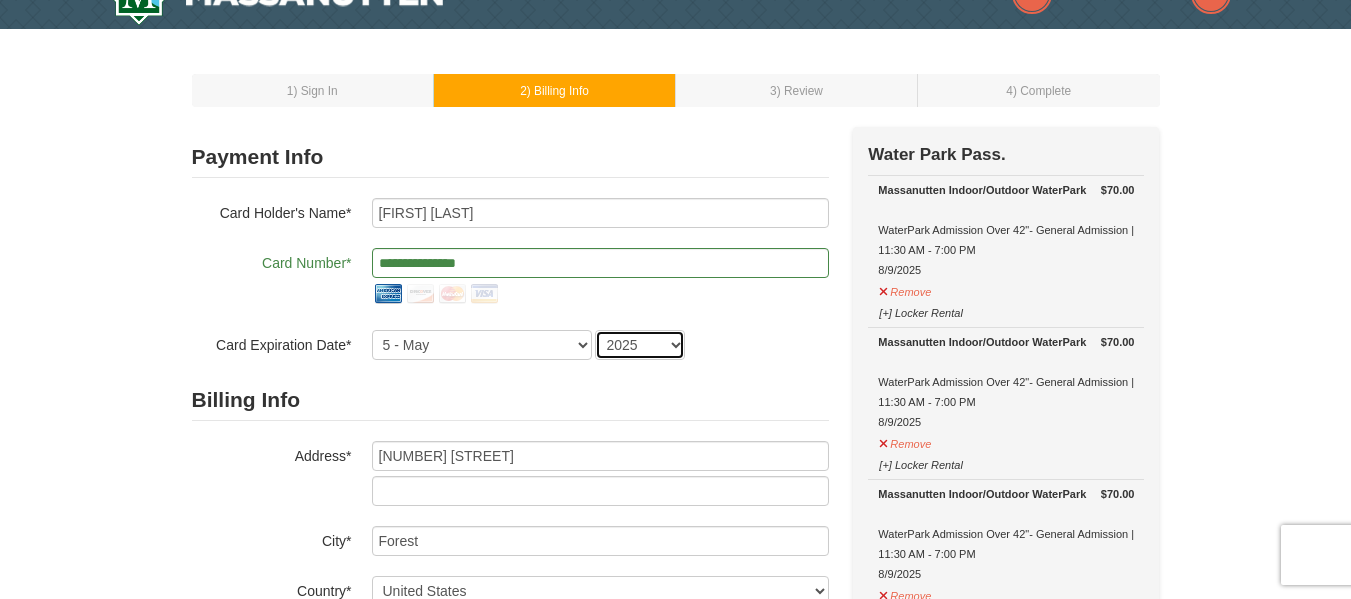 select on "2030" 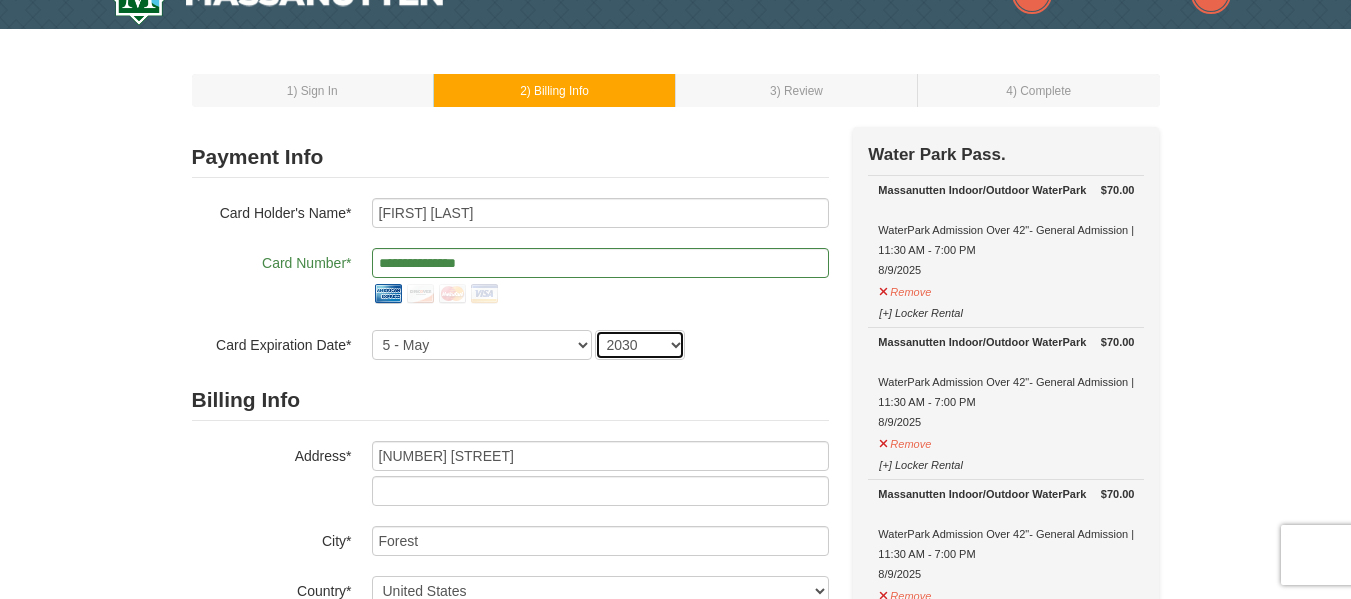 click on "2025 2026 2027 2028 2029 2030 2031 2032 2033 2034" at bounding box center [640, 345] 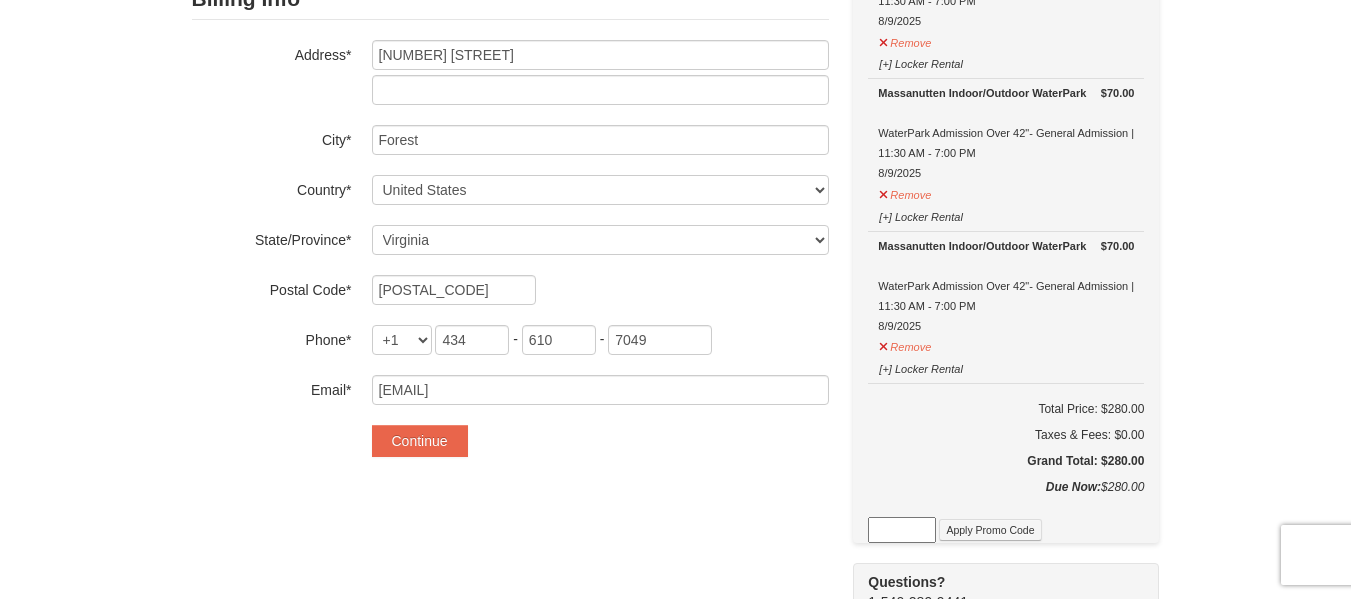 scroll, scrollTop: 443, scrollLeft: 0, axis: vertical 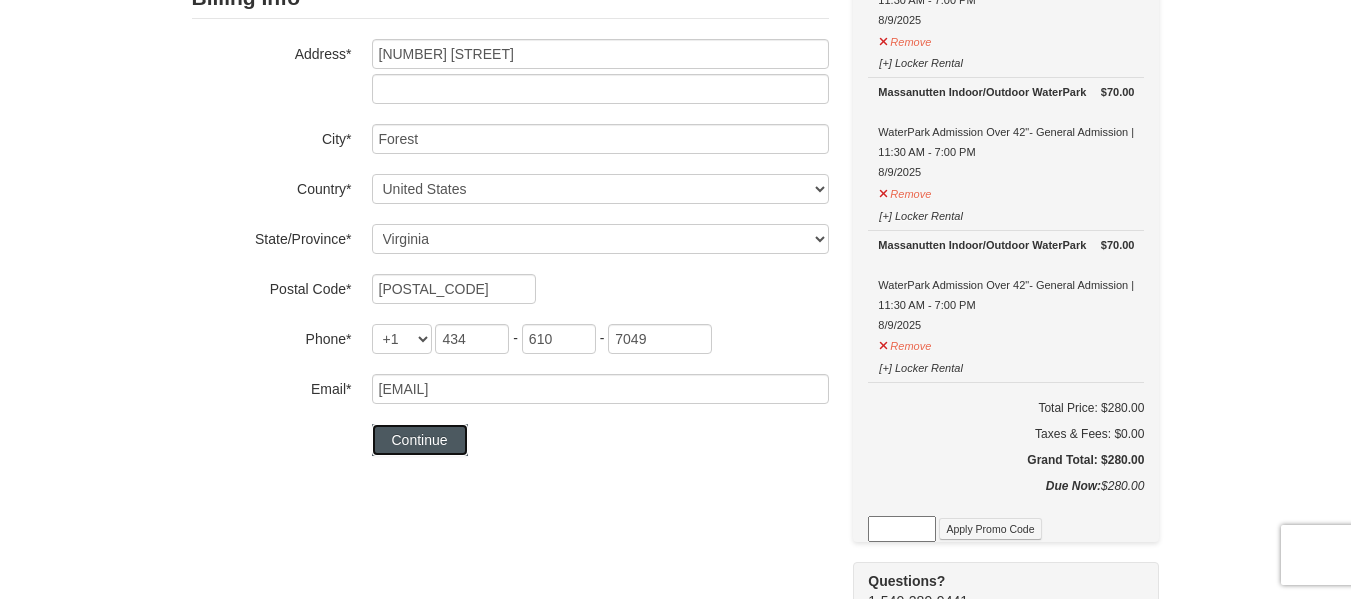 click on "Continue" at bounding box center (420, 440) 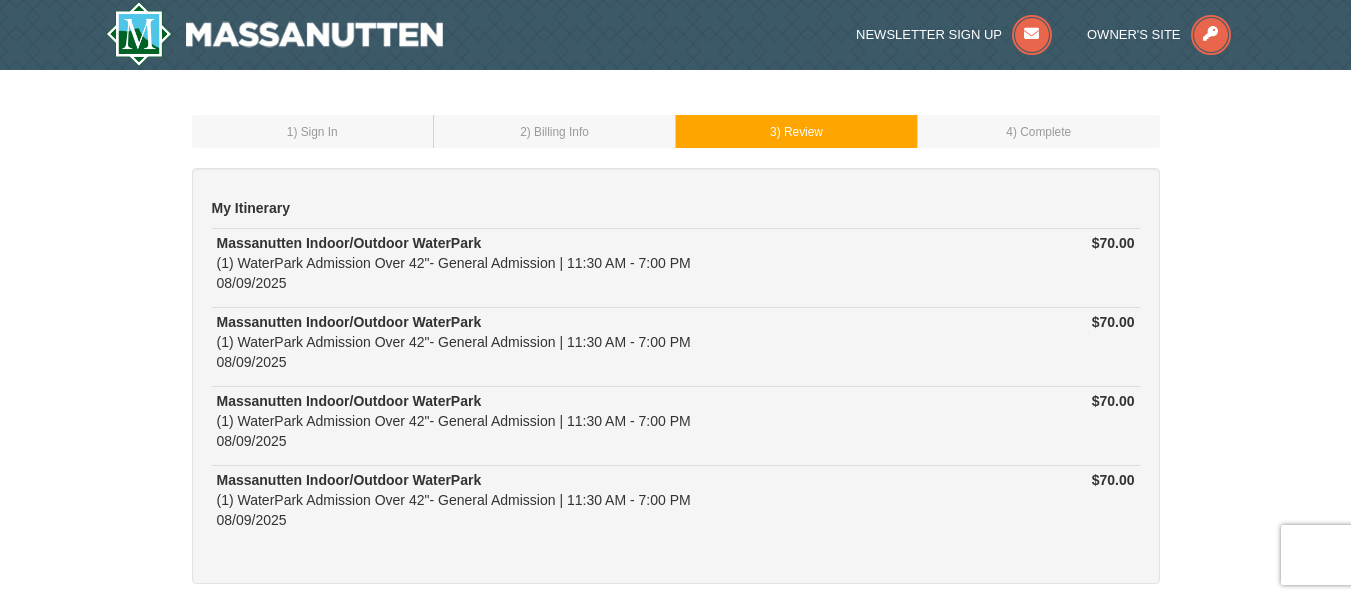 scroll, scrollTop: 0, scrollLeft: 0, axis: both 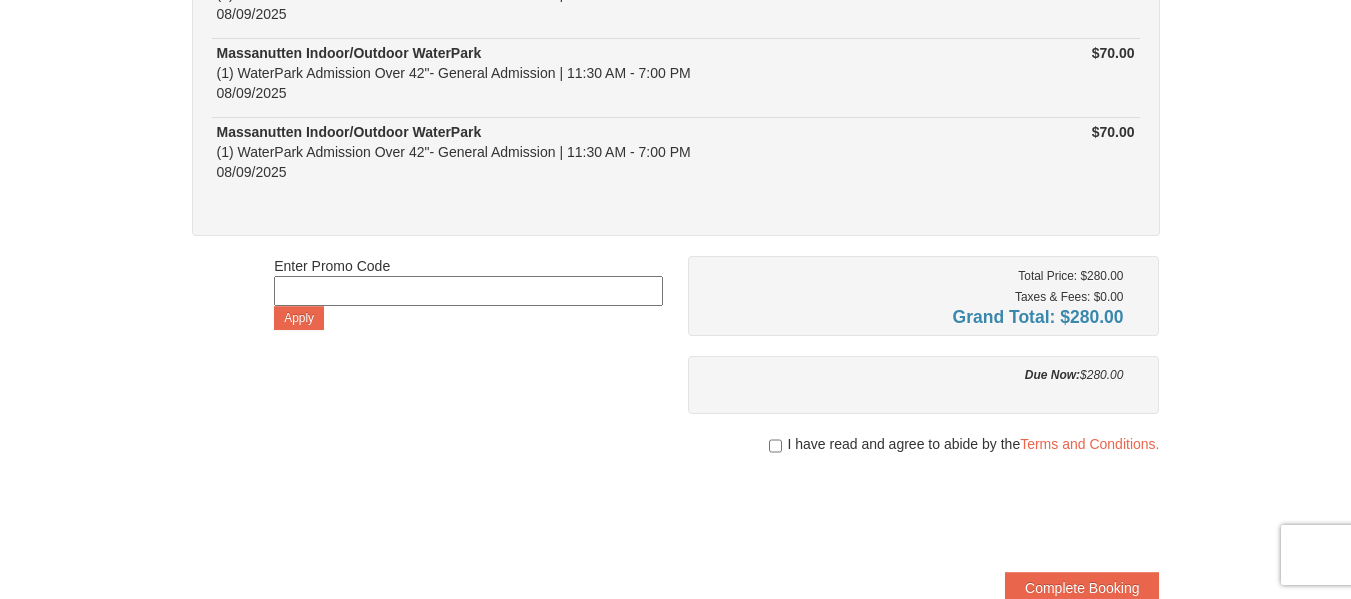 click at bounding box center [468, 291] 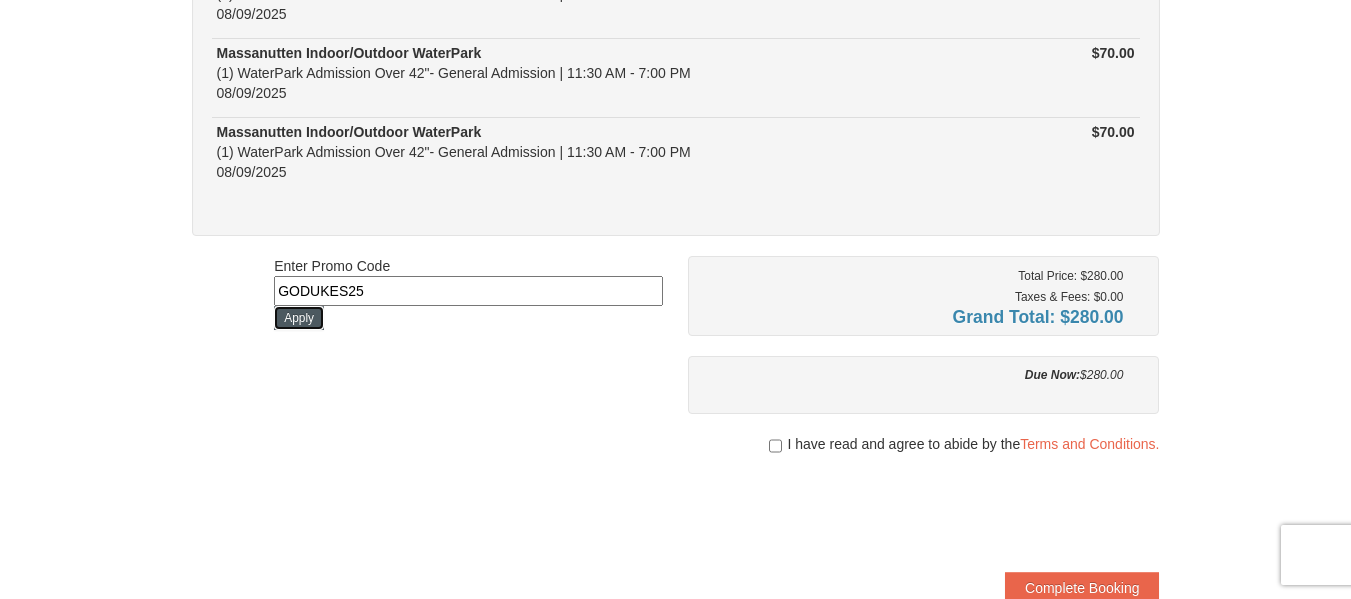 click on "Apply" at bounding box center (299, 318) 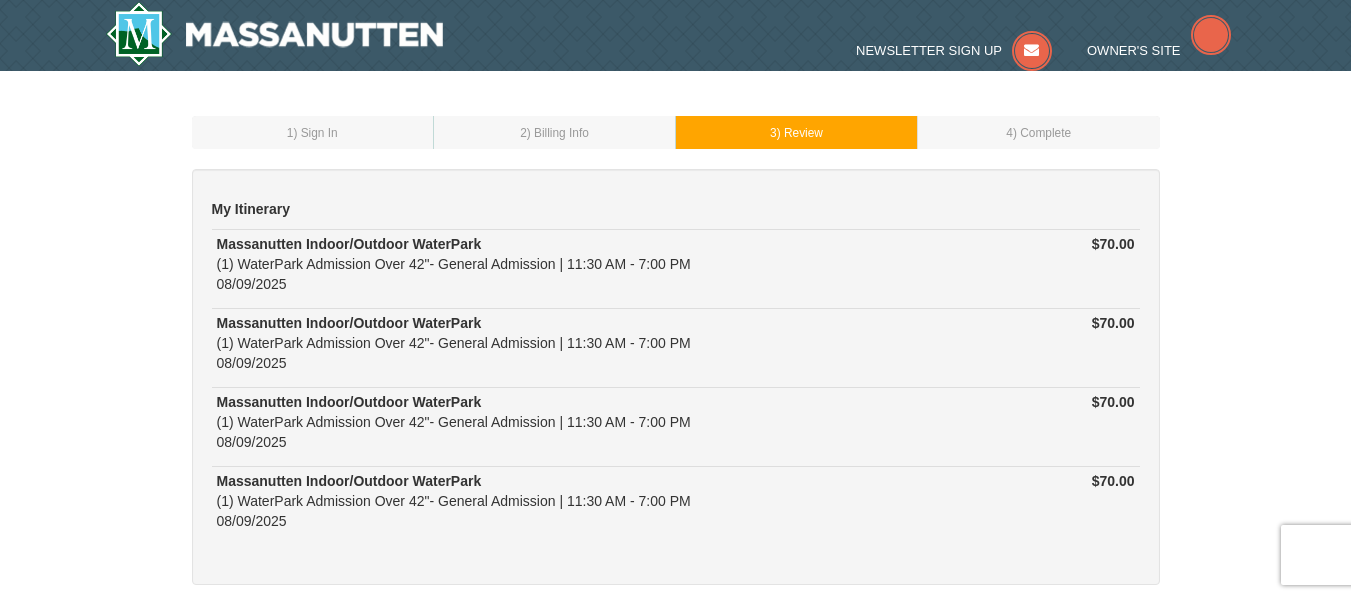 scroll, scrollTop: 364, scrollLeft: 0, axis: vertical 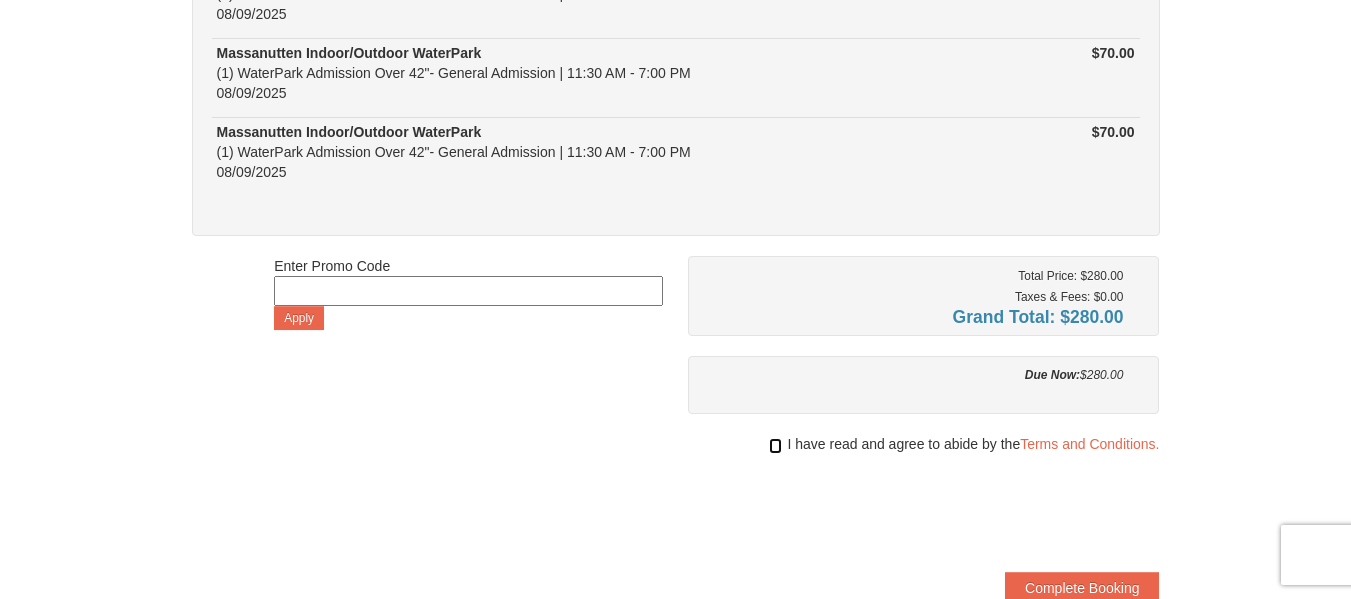 click at bounding box center (775, 446) 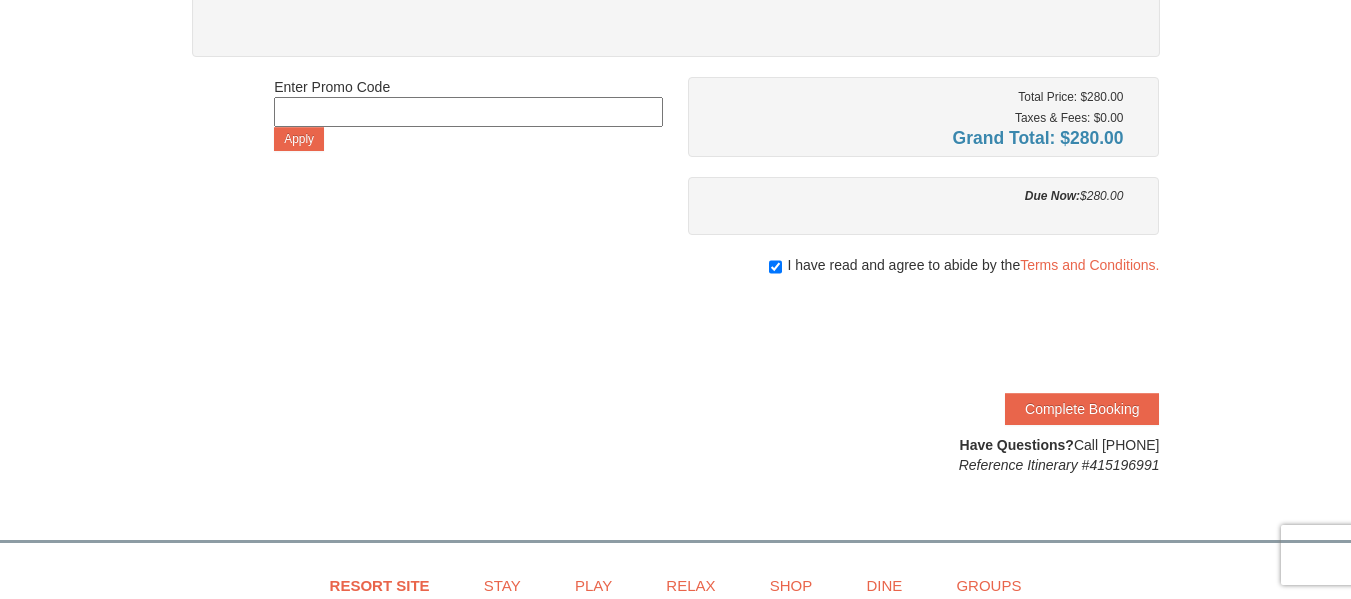 scroll, scrollTop: 526, scrollLeft: 0, axis: vertical 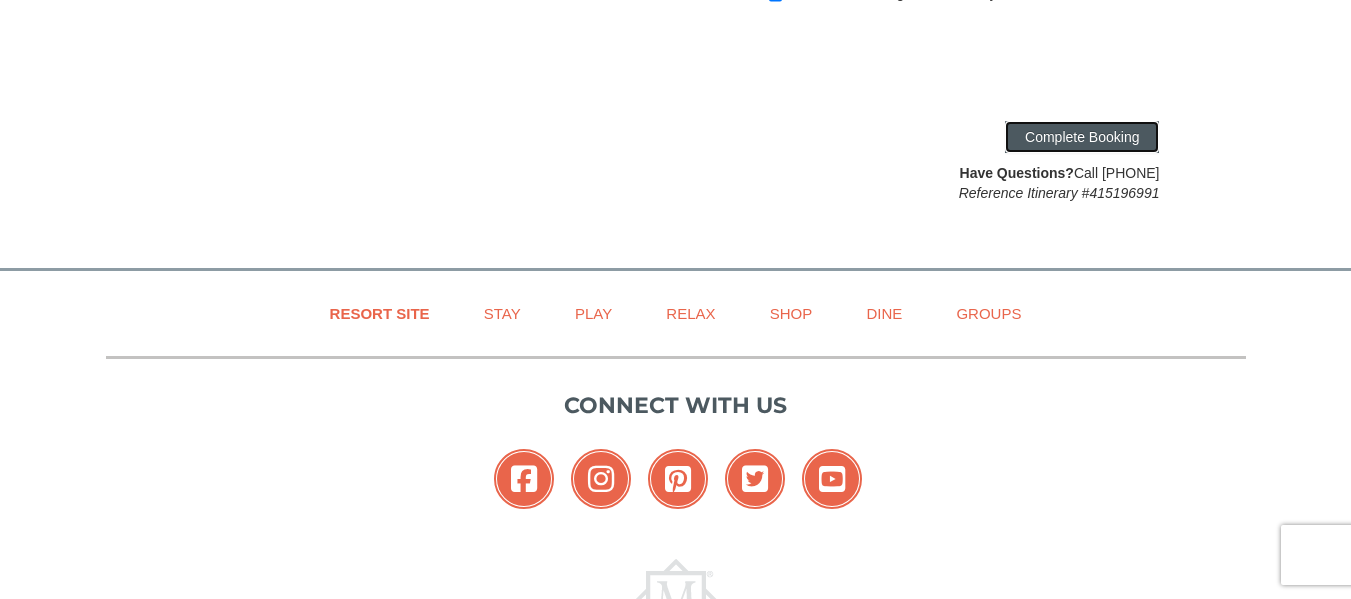 click on "Complete Booking" at bounding box center (1082, 137) 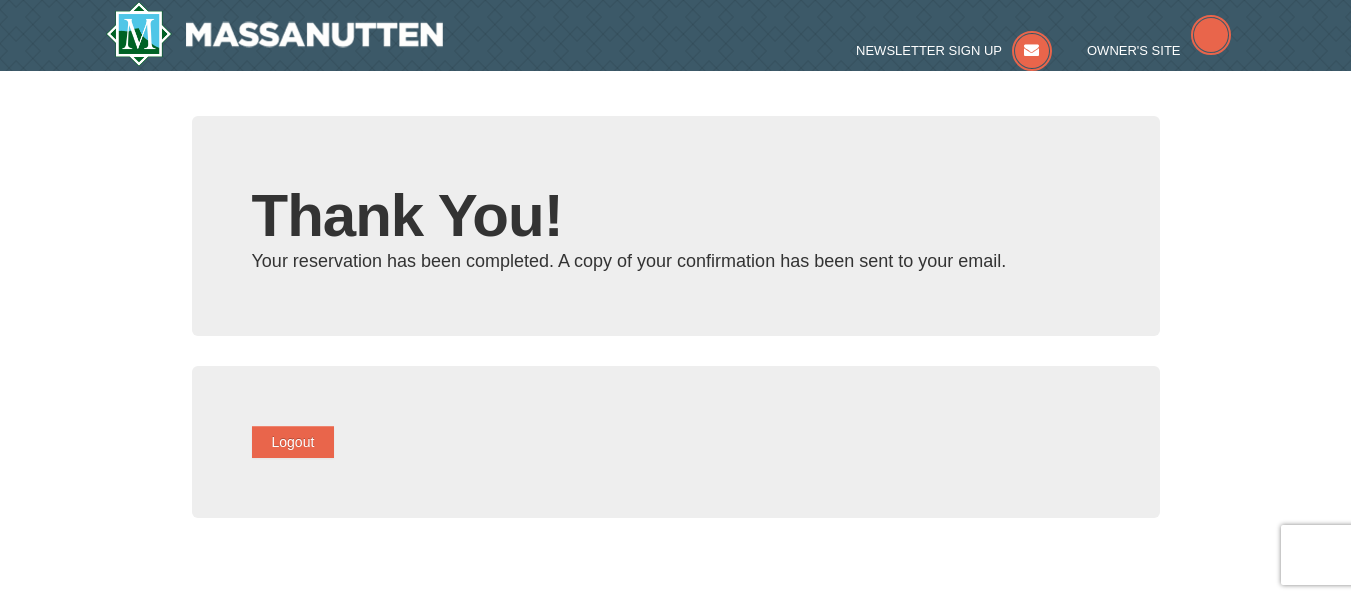 scroll, scrollTop: 0, scrollLeft: 0, axis: both 